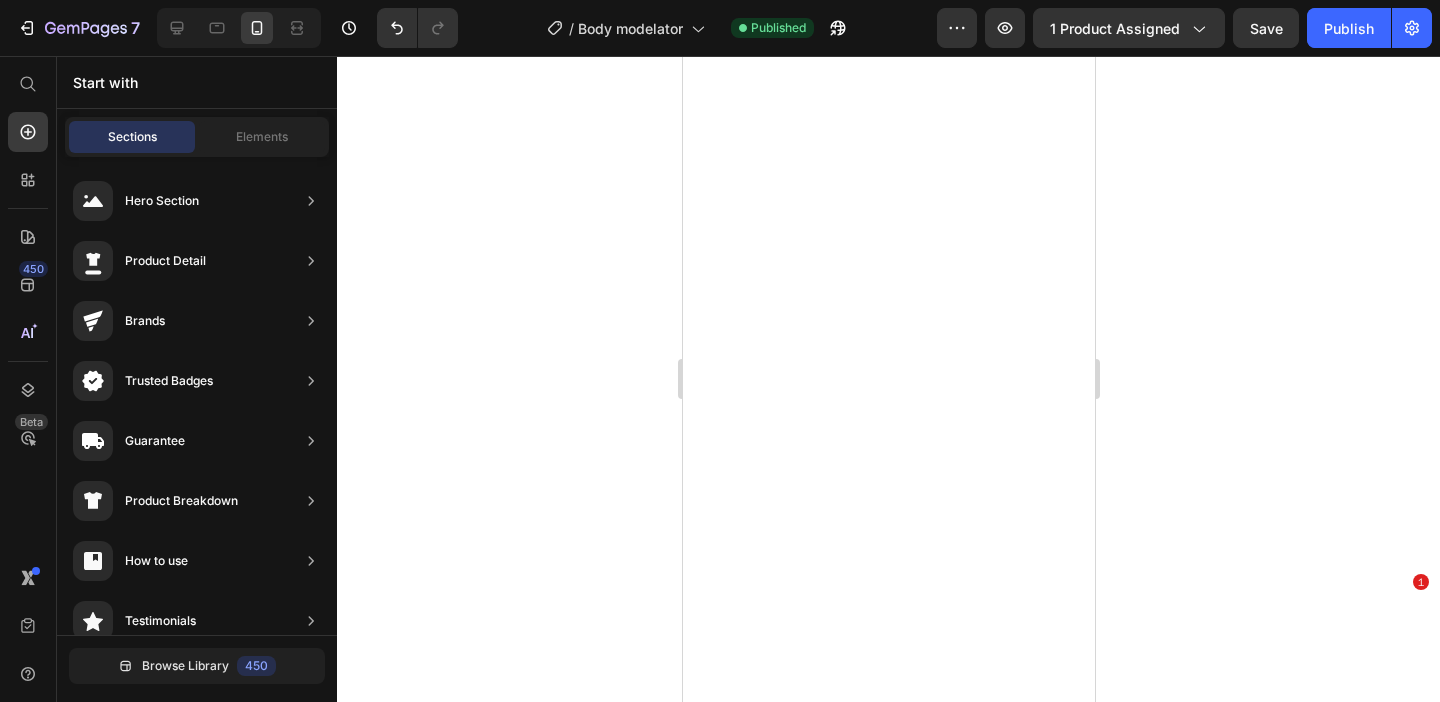 scroll, scrollTop: 0, scrollLeft: 0, axis: both 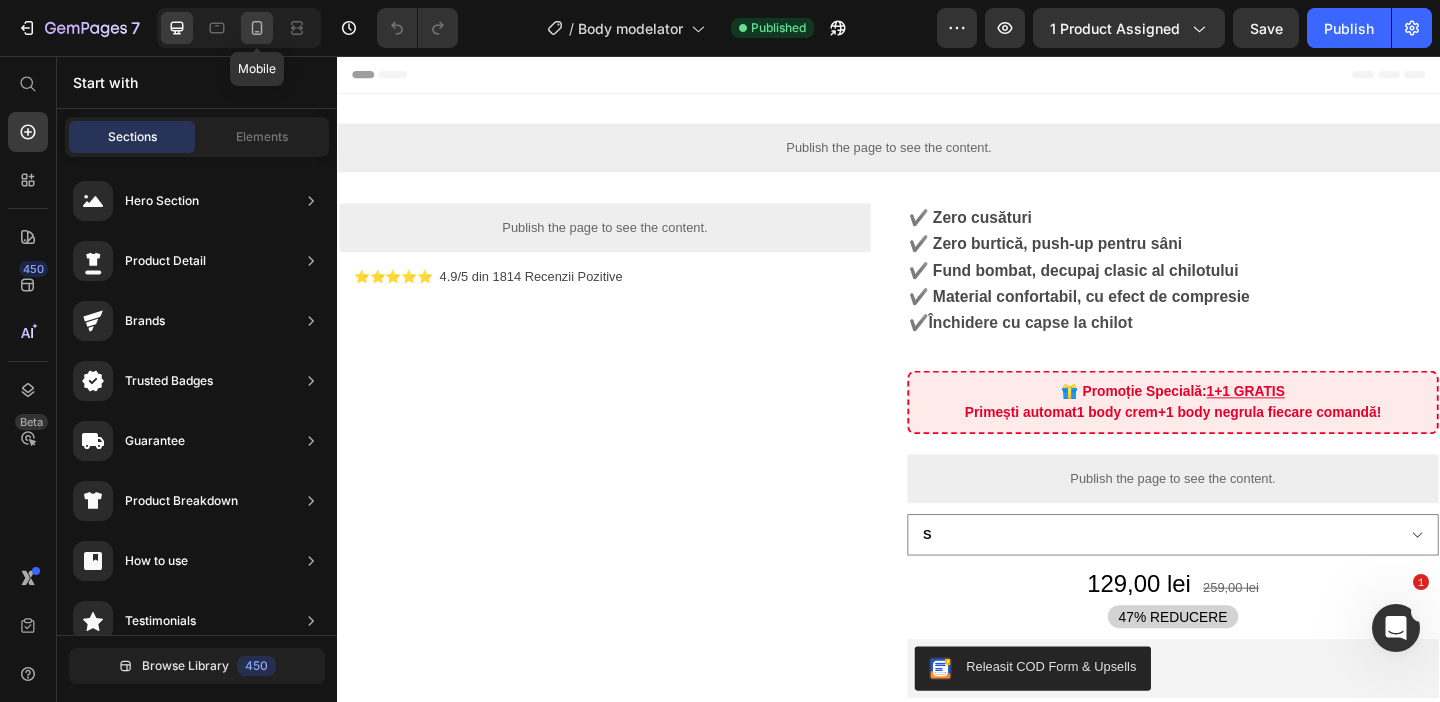 click 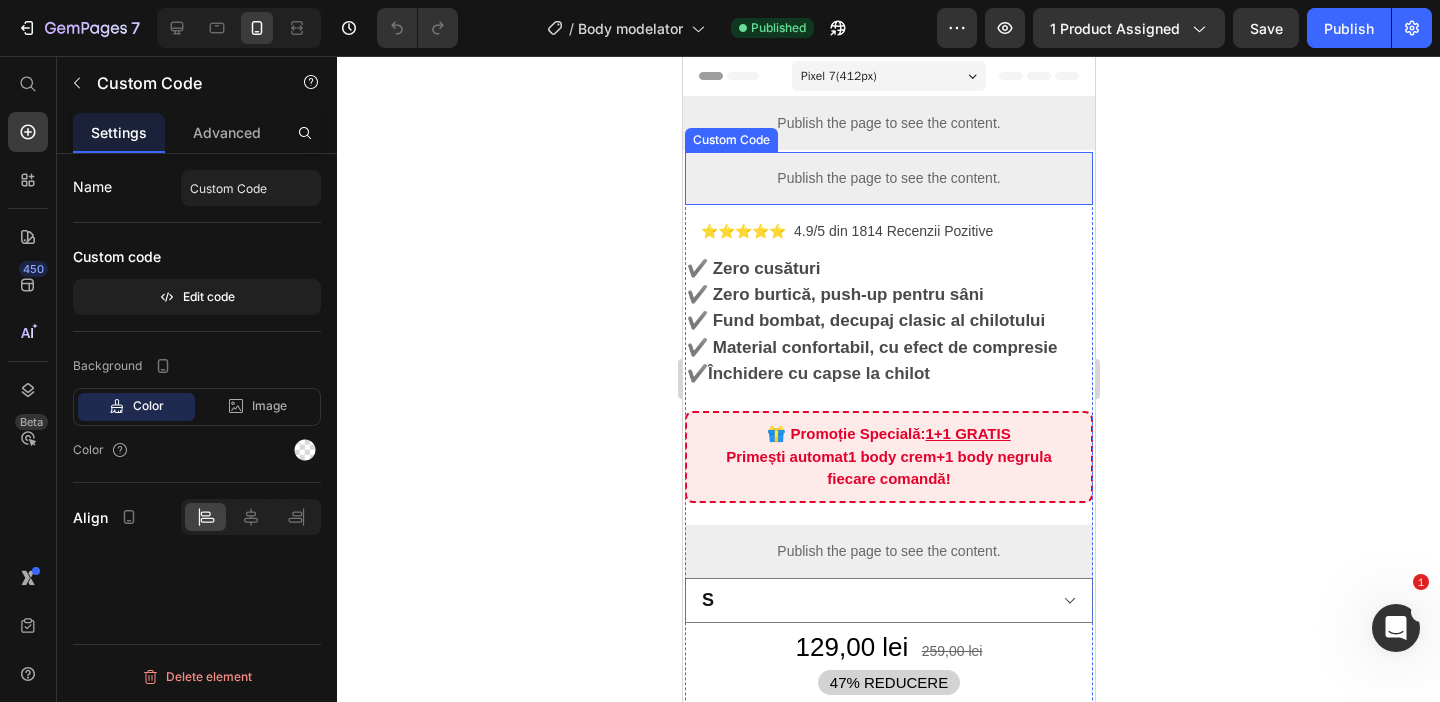 click on "Publish the page to see the content." at bounding box center [888, 178] 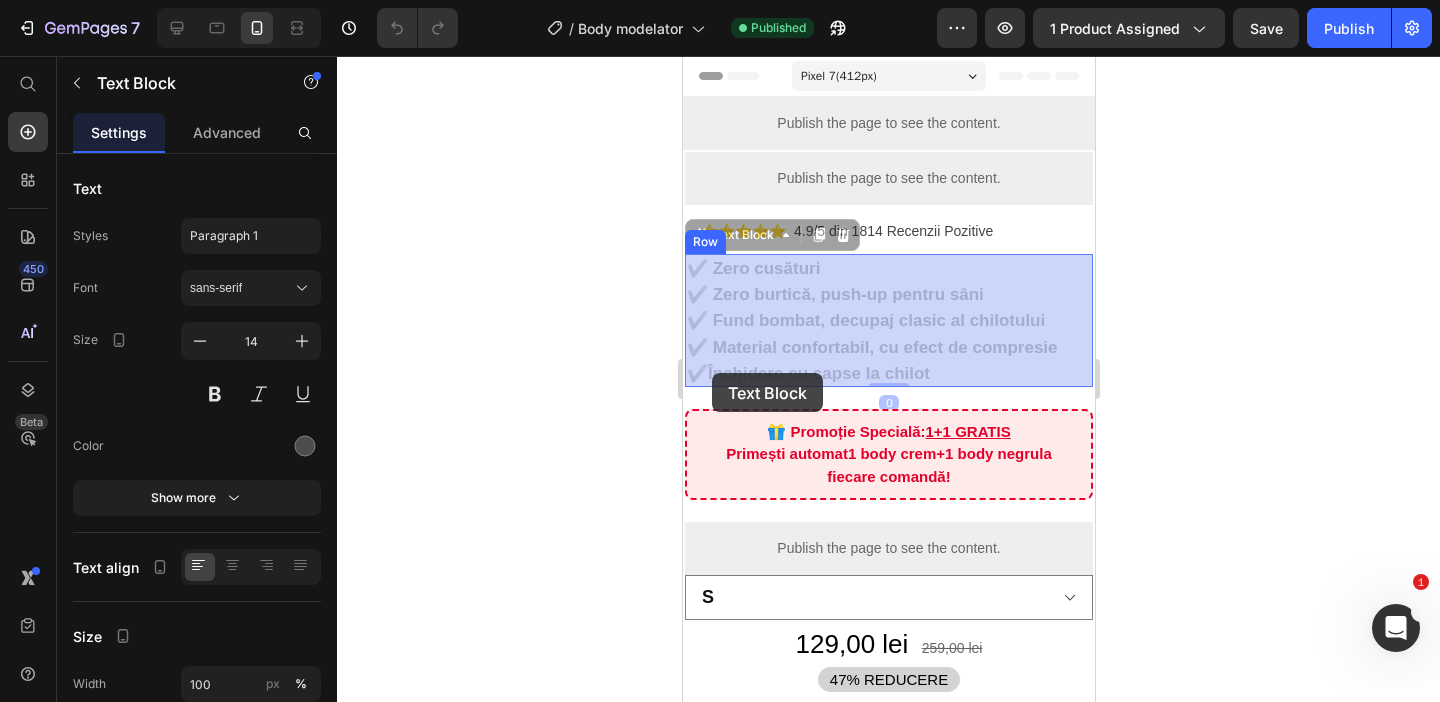 drag, startPoint x: 948, startPoint y: 373, endPoint x: 706, endPoint y: 373, distance: 242 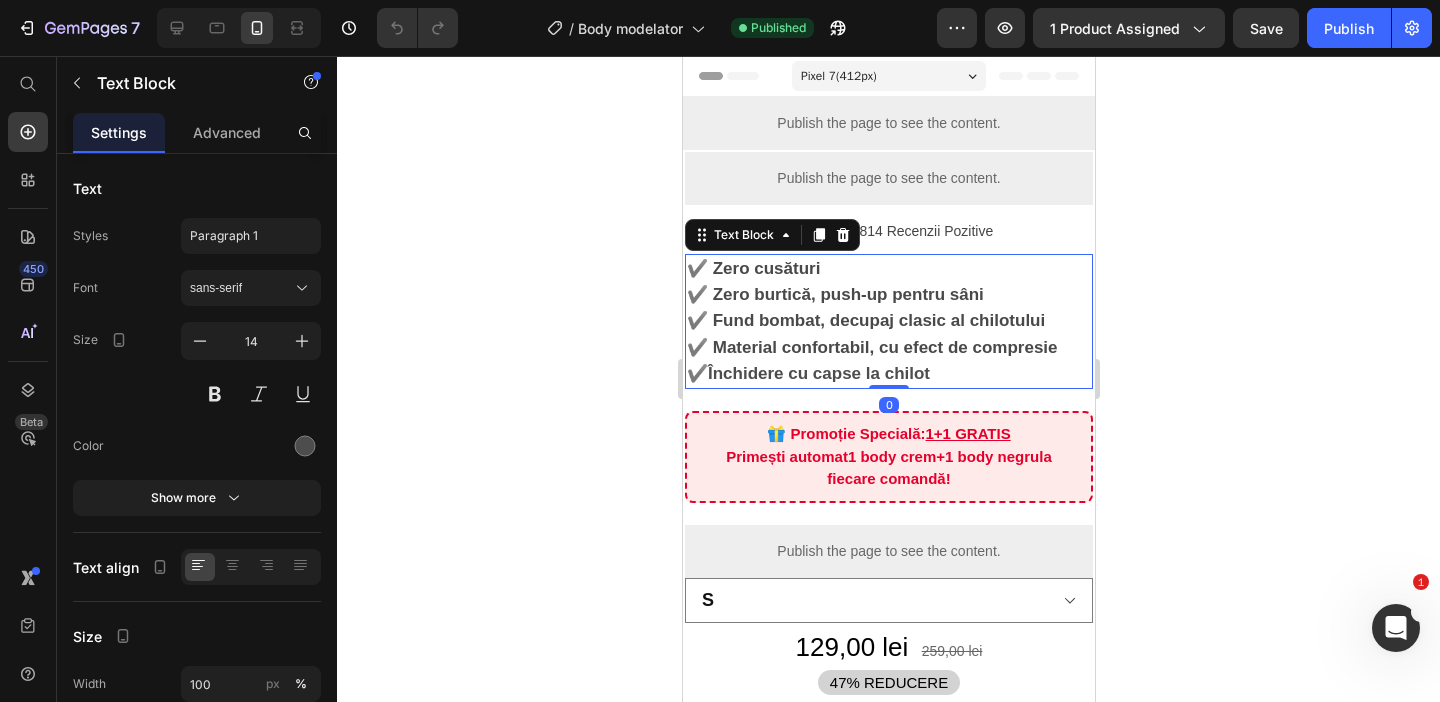 click on "✔️  Închidere cu capse la chilot" at bounding box center (888, 374) 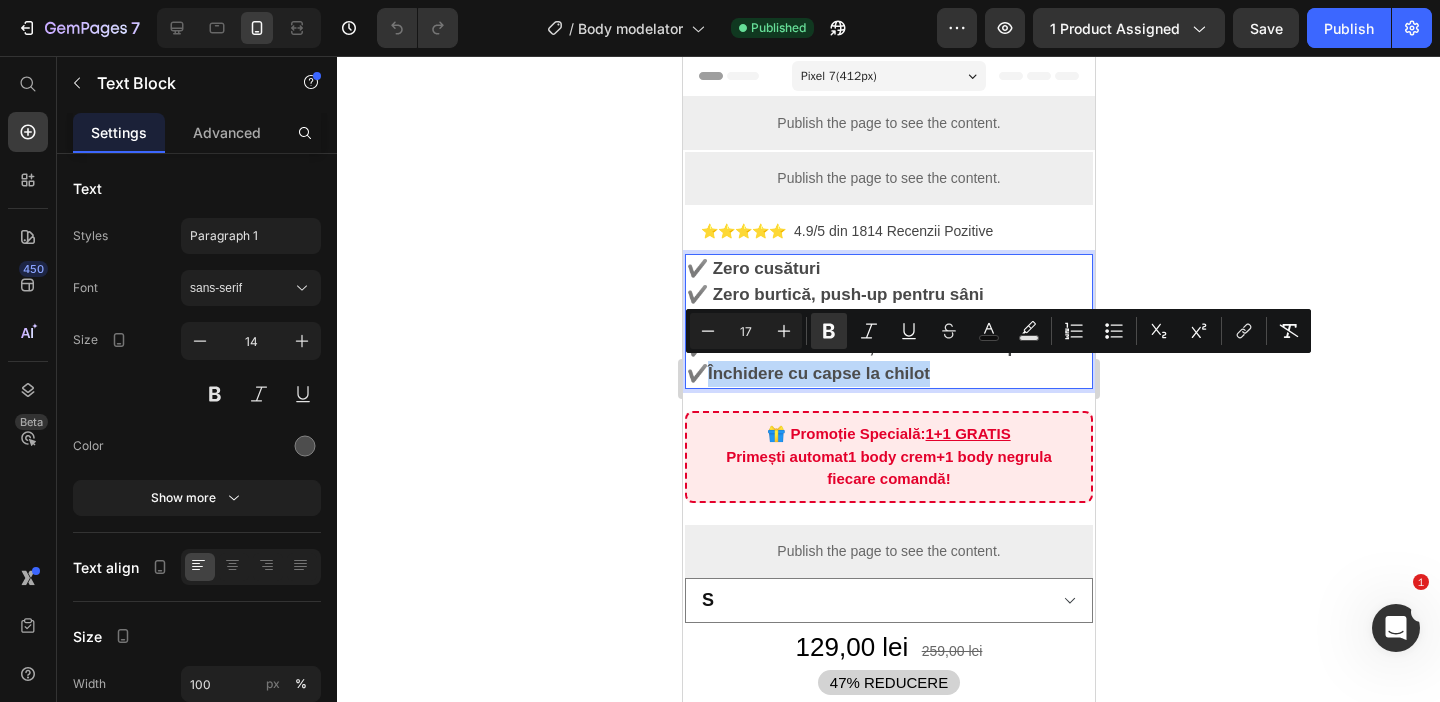 drag, startPoint x: 937, startPoint y: 370, endPoint x: 698, endPoint y: 376, distance: 239.0753 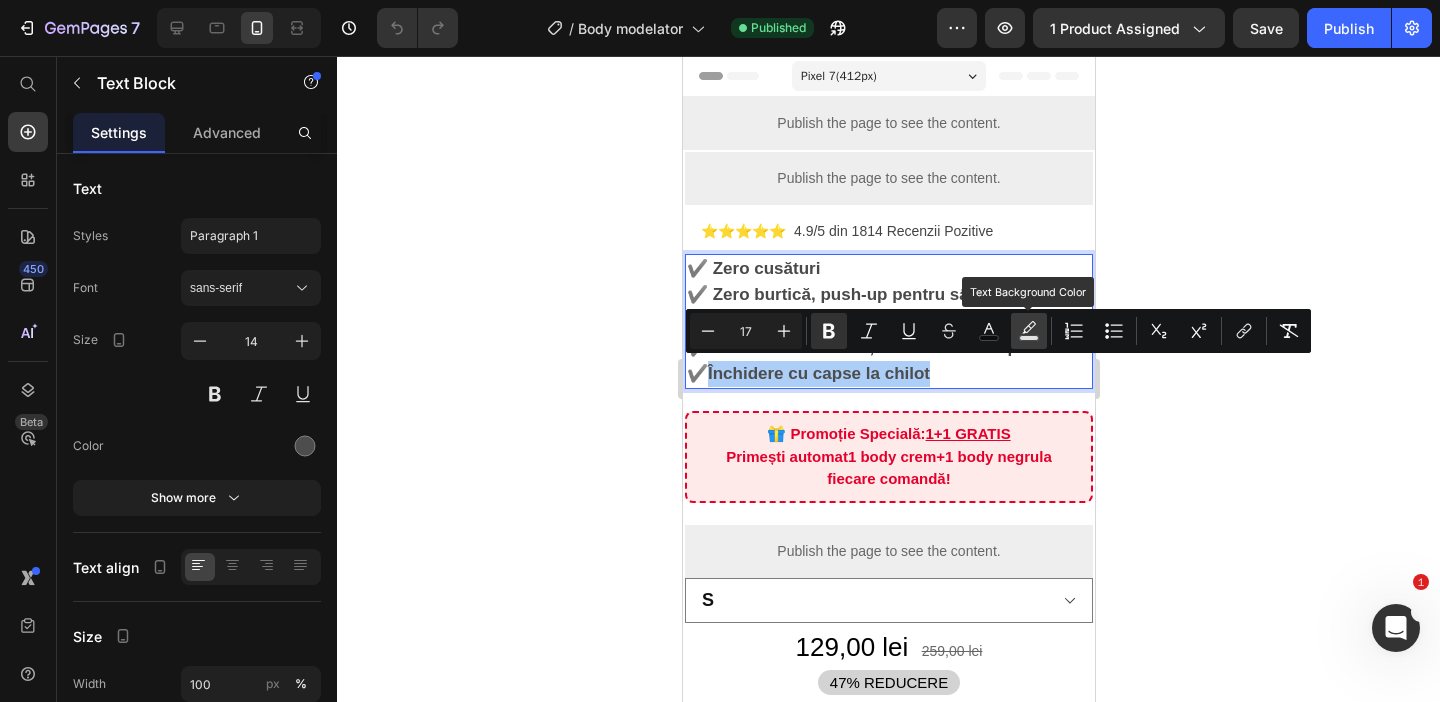 click 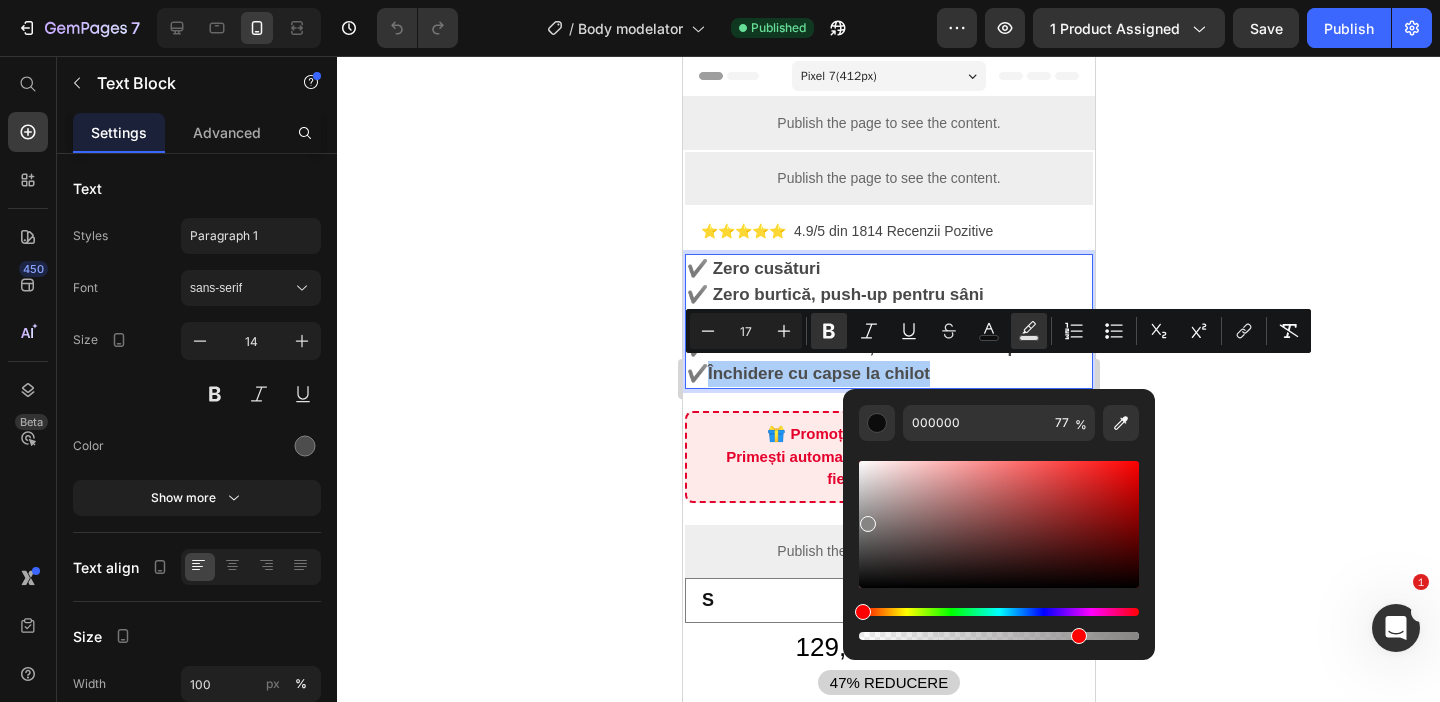 click at bounding box center (999, 524) 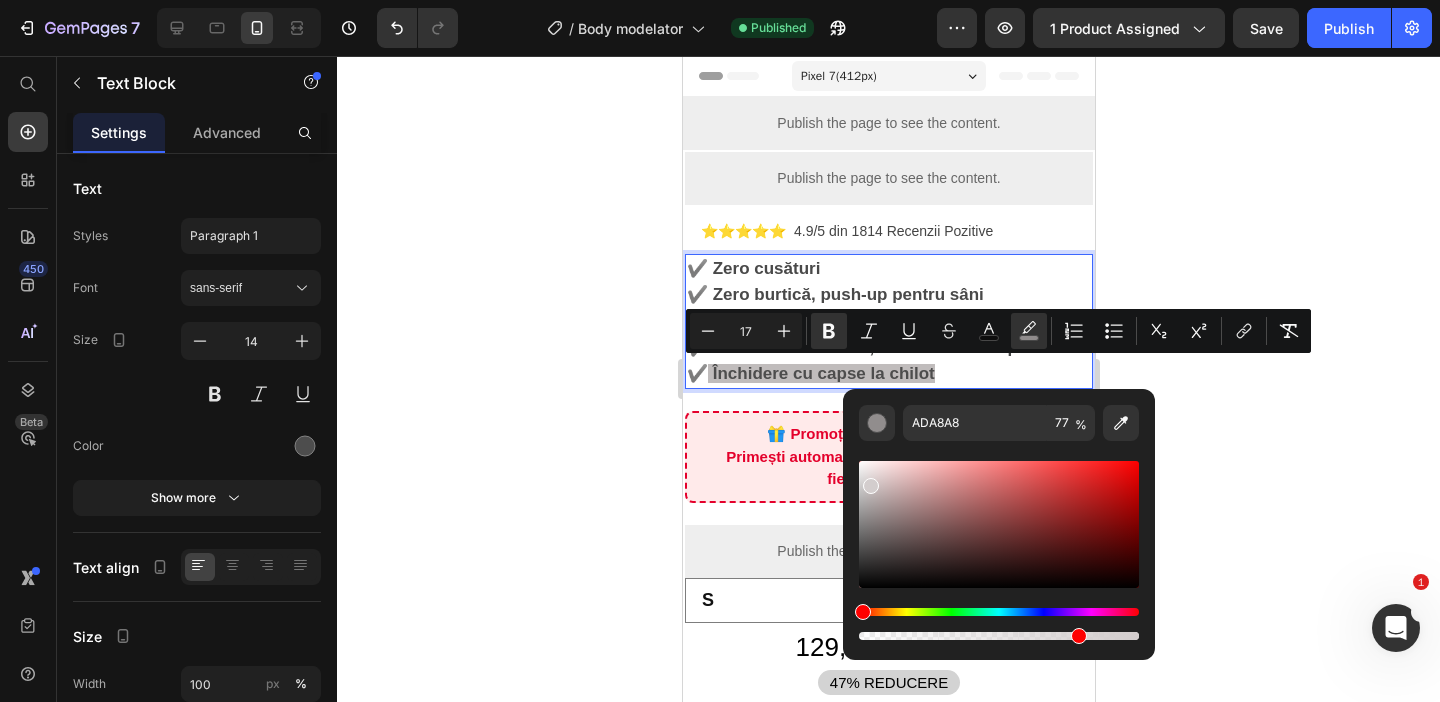 type on "D8D2D2" 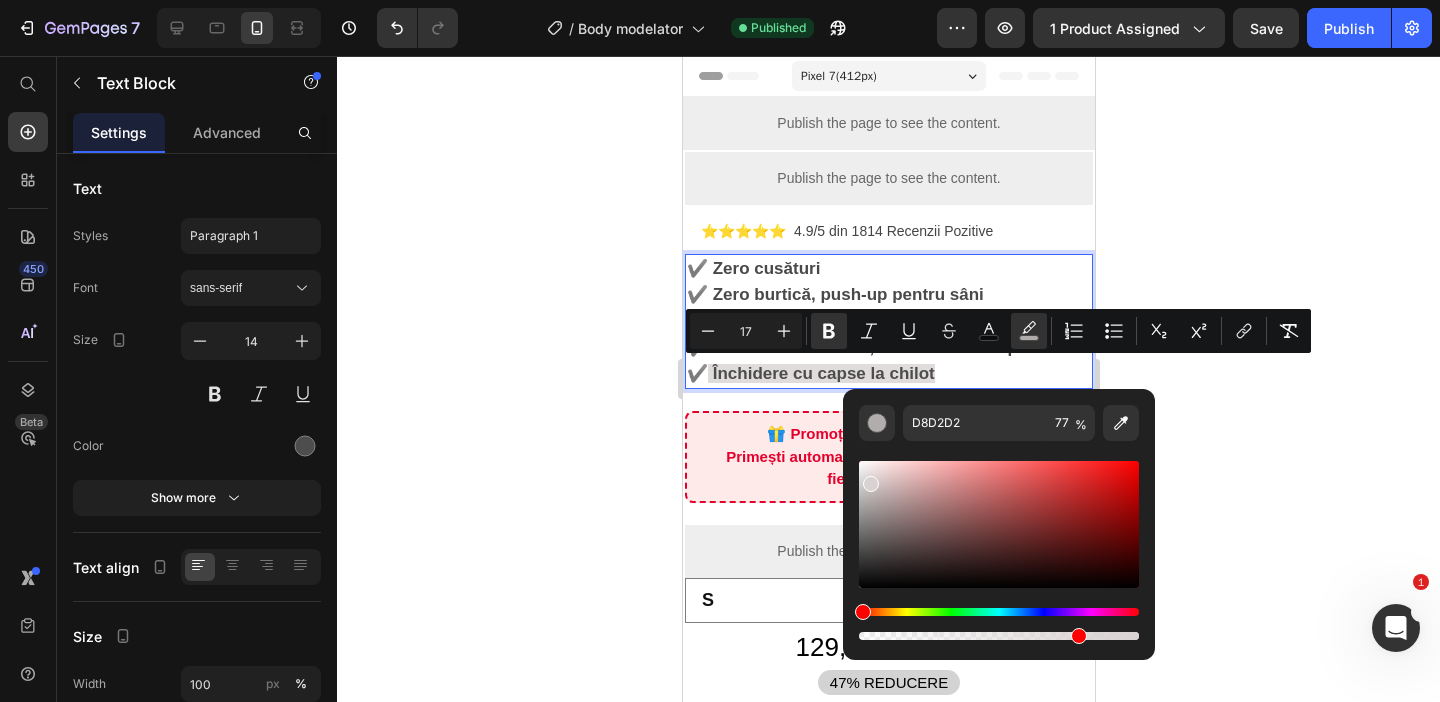 drag, startPoint x: 866, startPoint y: 520, endPoint x: 869, endPoint y: 479, distance: 41.109608 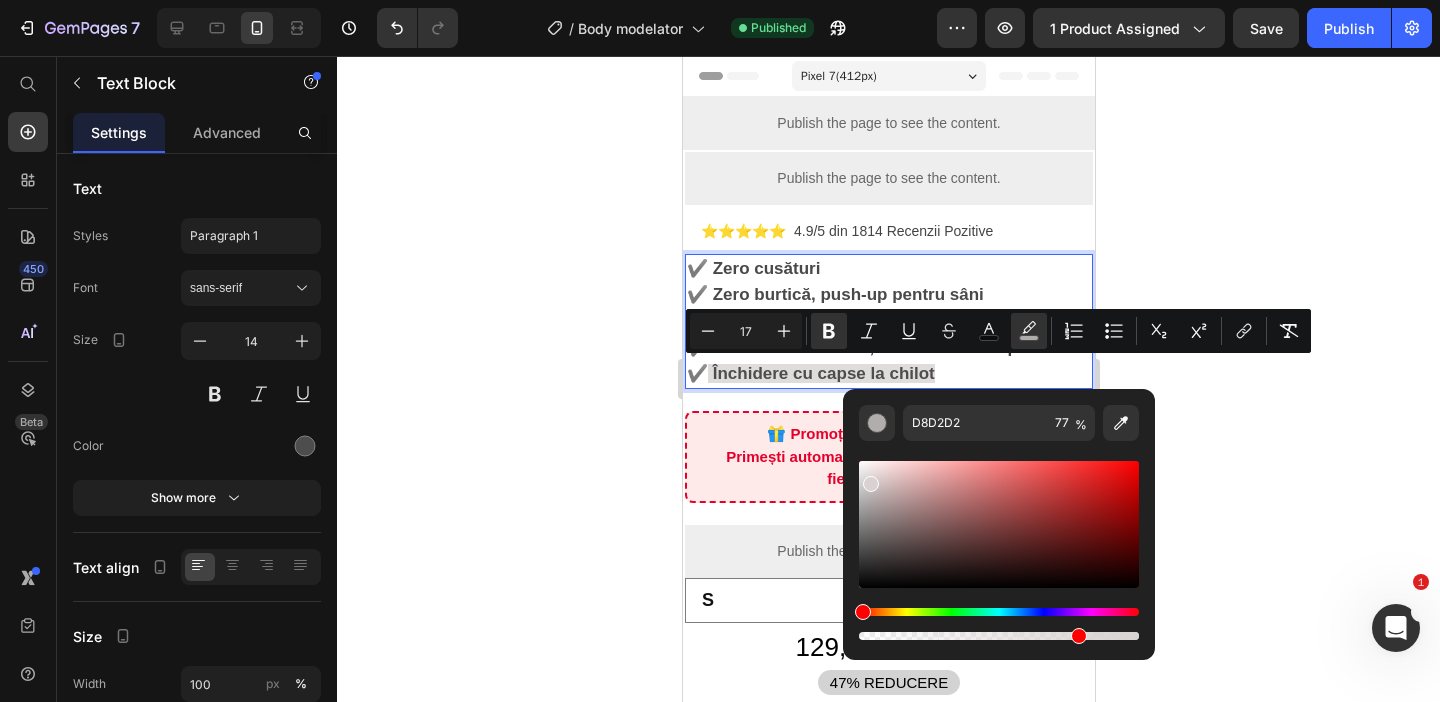 click 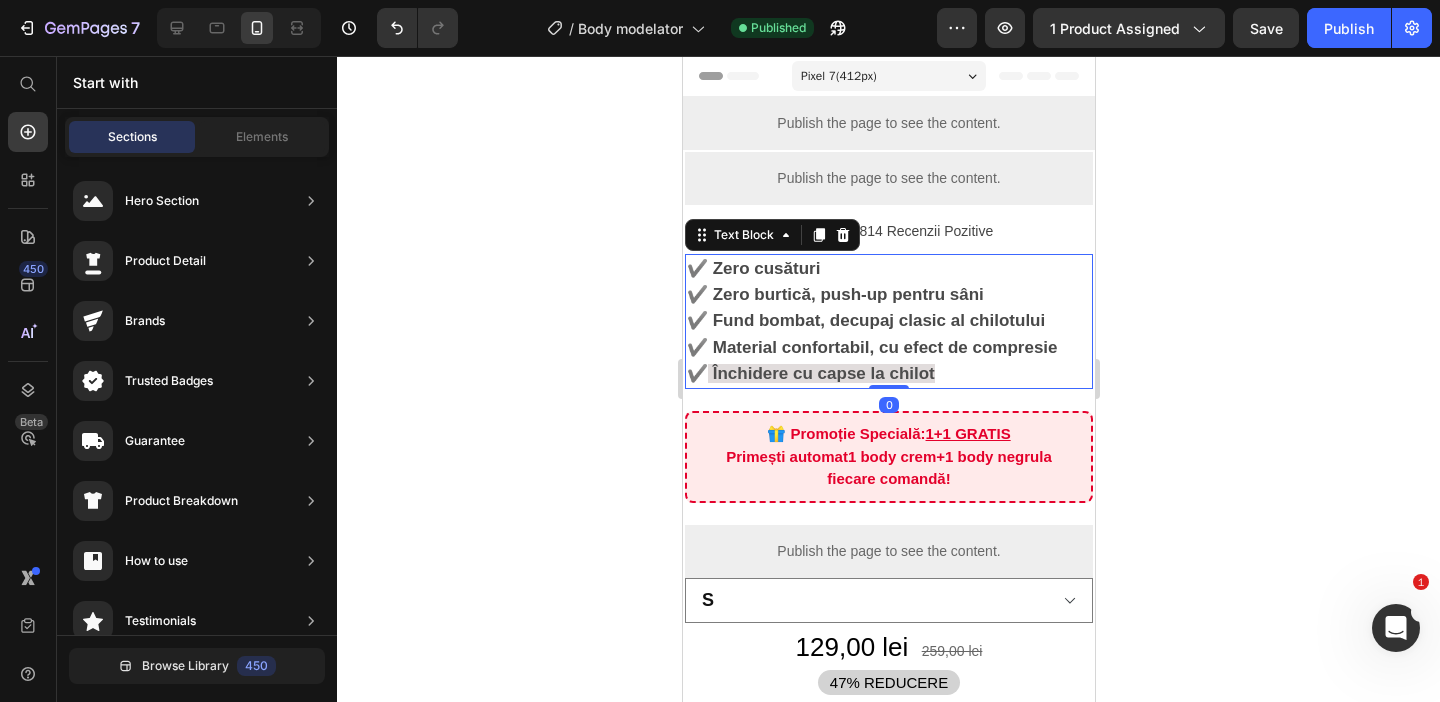 click on "Închidere cu capse la chilot" at bounding box center [823, 373] 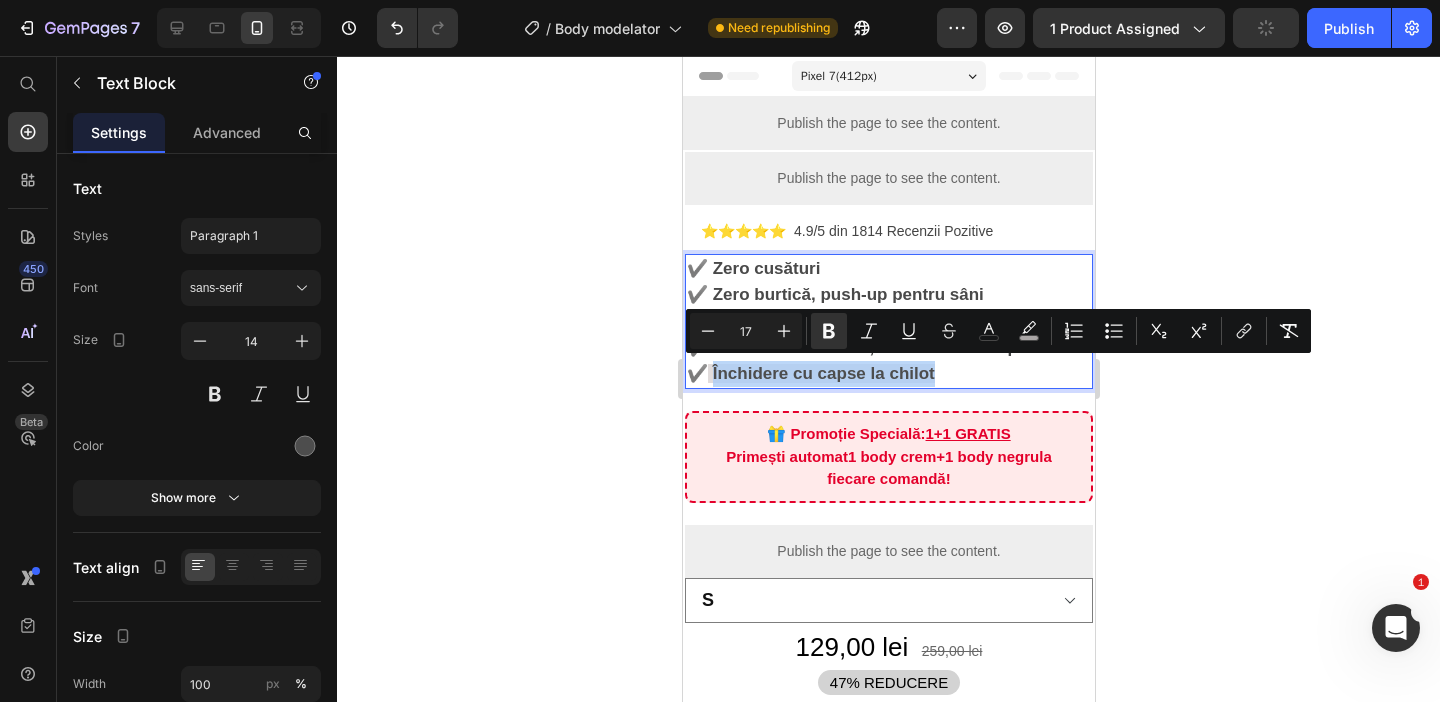 drag, startPoint x: 953, startPoint y: 373, endPoint x: 709, endPoint y: 365, distance: 244.13112 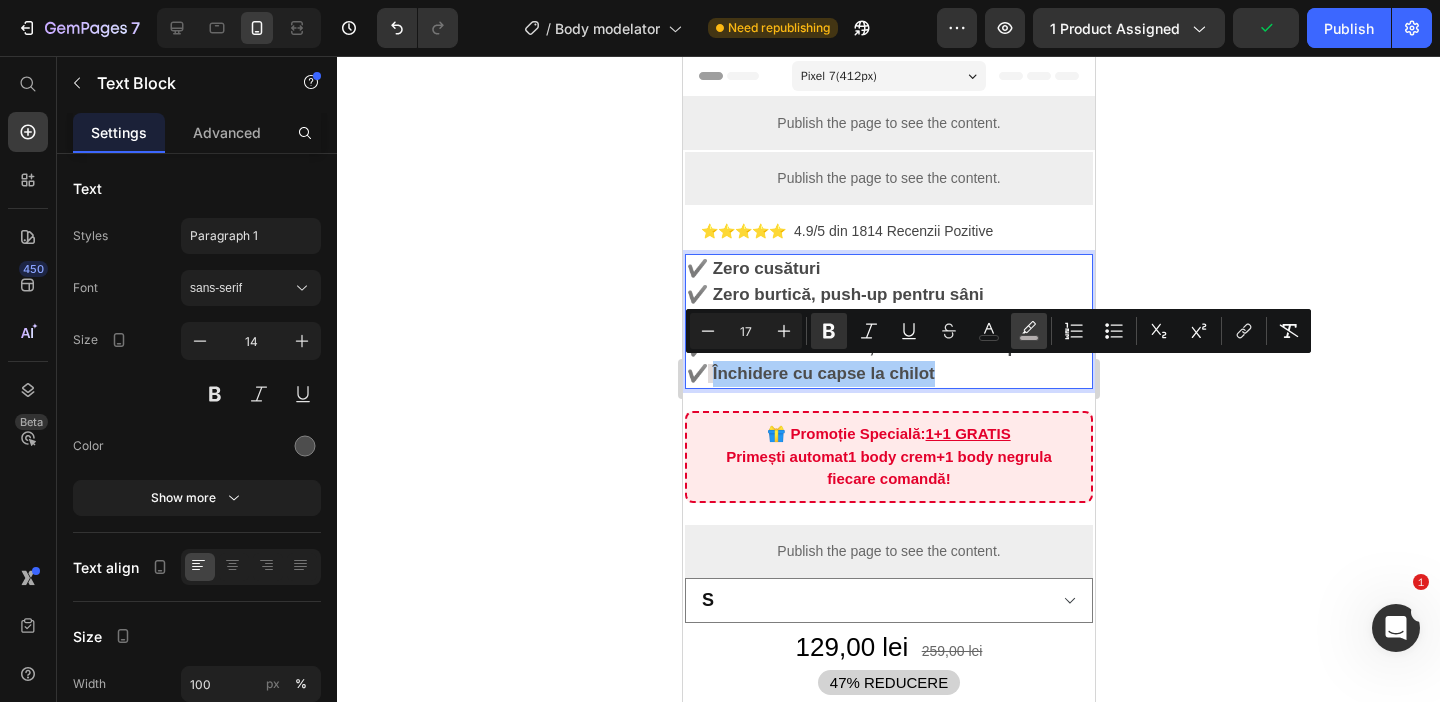 click 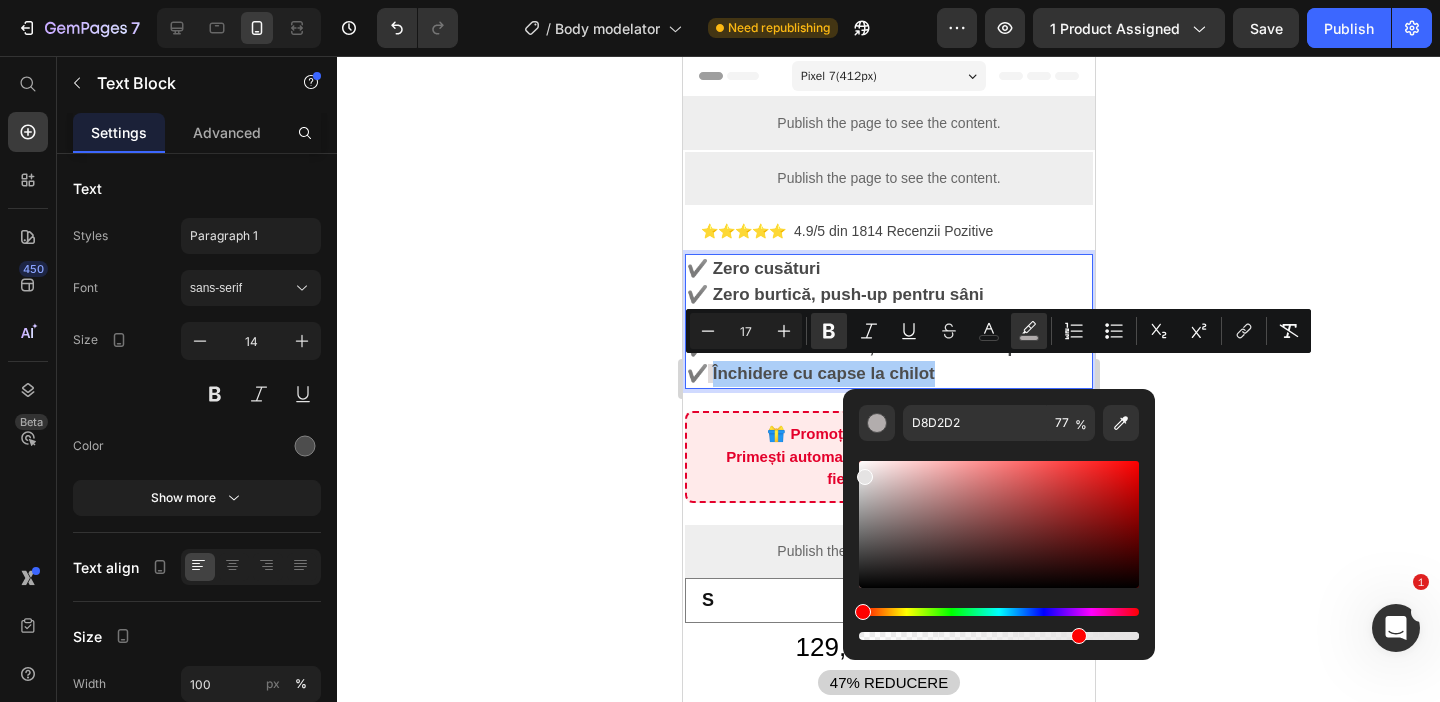 drag, startPoint x: 874, startPoint y: 490, endPoint x: 862, endPoint y: 473, distance: 20.808653 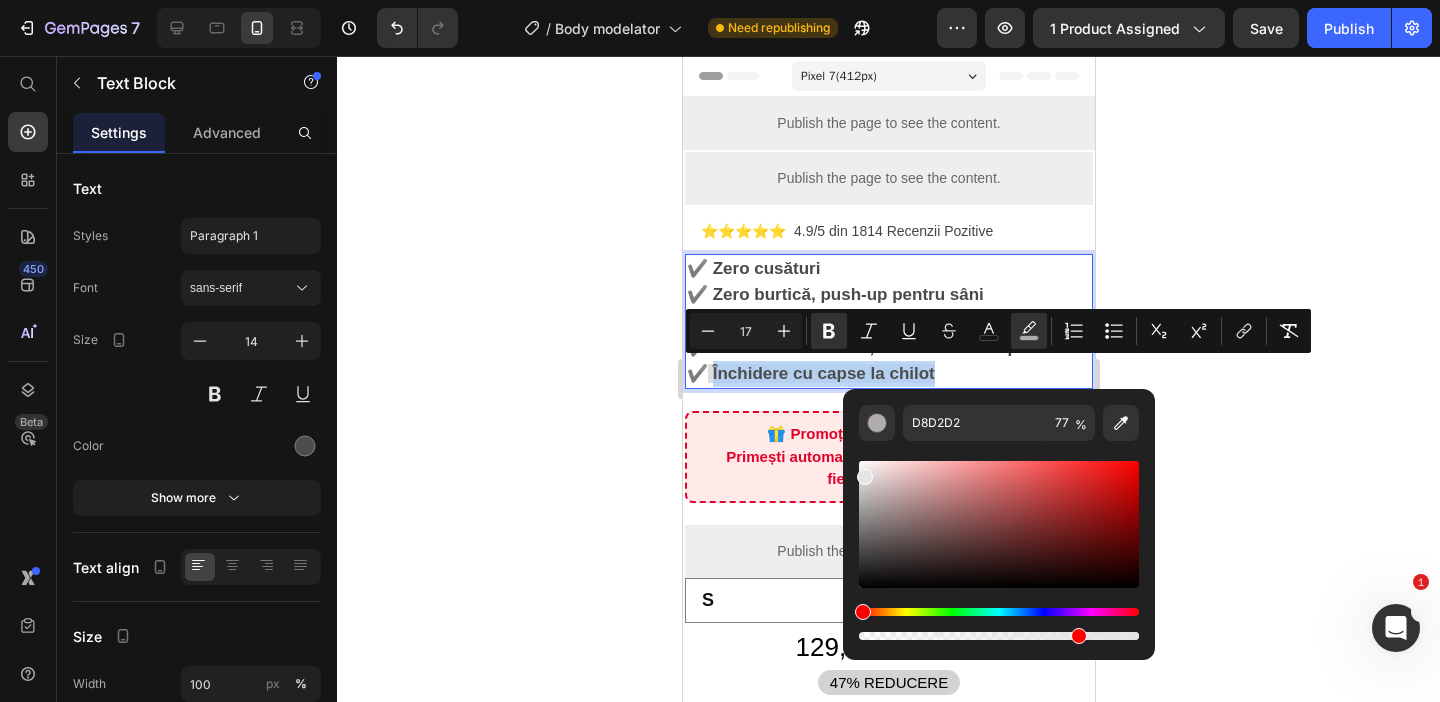 type on "E5E3E3" 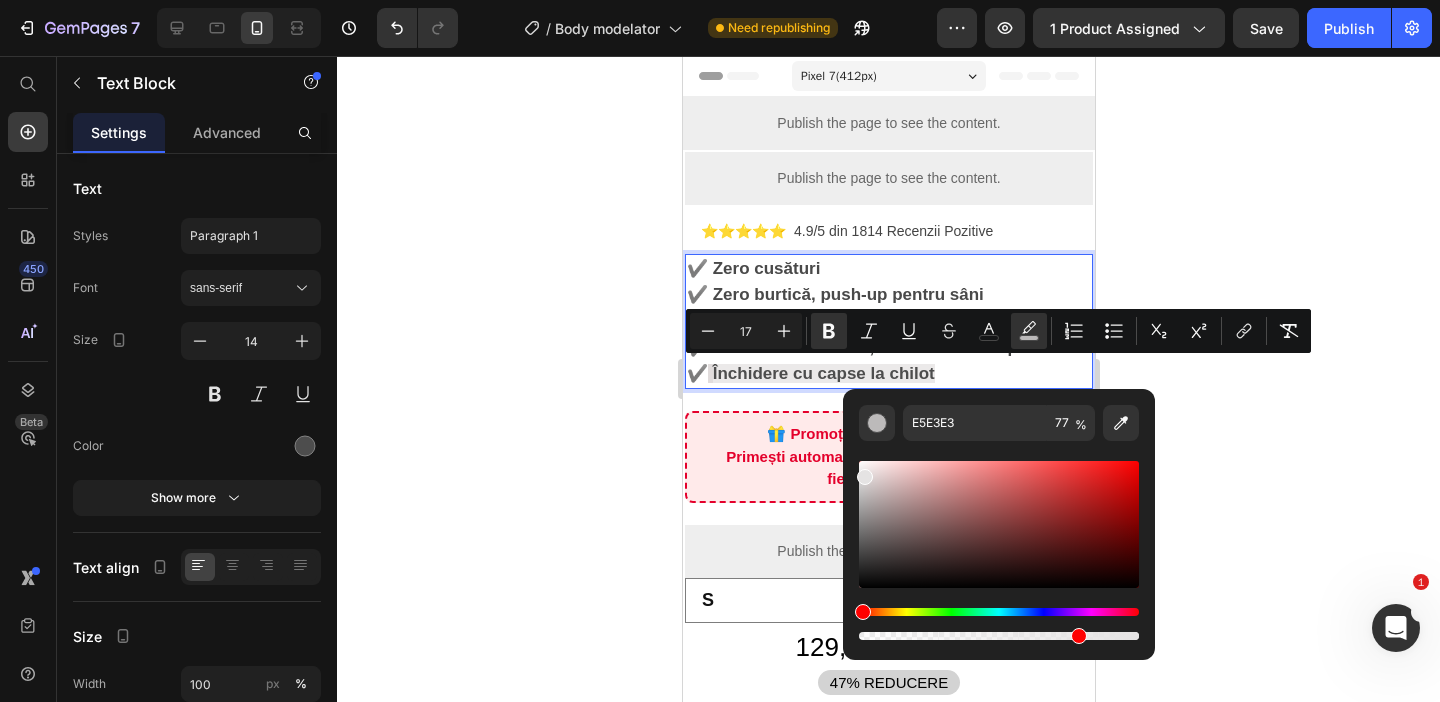 click 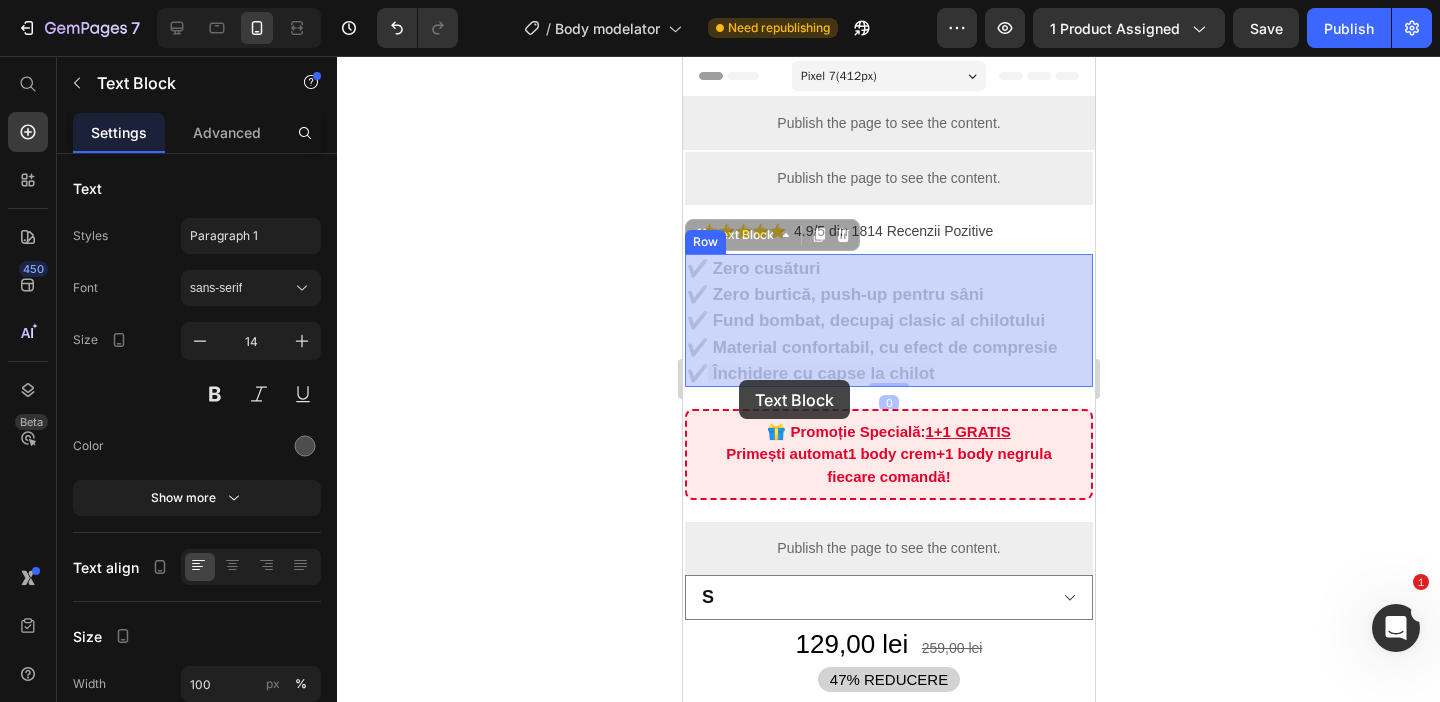 drag, startPoint x: 945, startPoint y: 362, endPoint x: 733, endPoint y: 379, distance: 212.68051 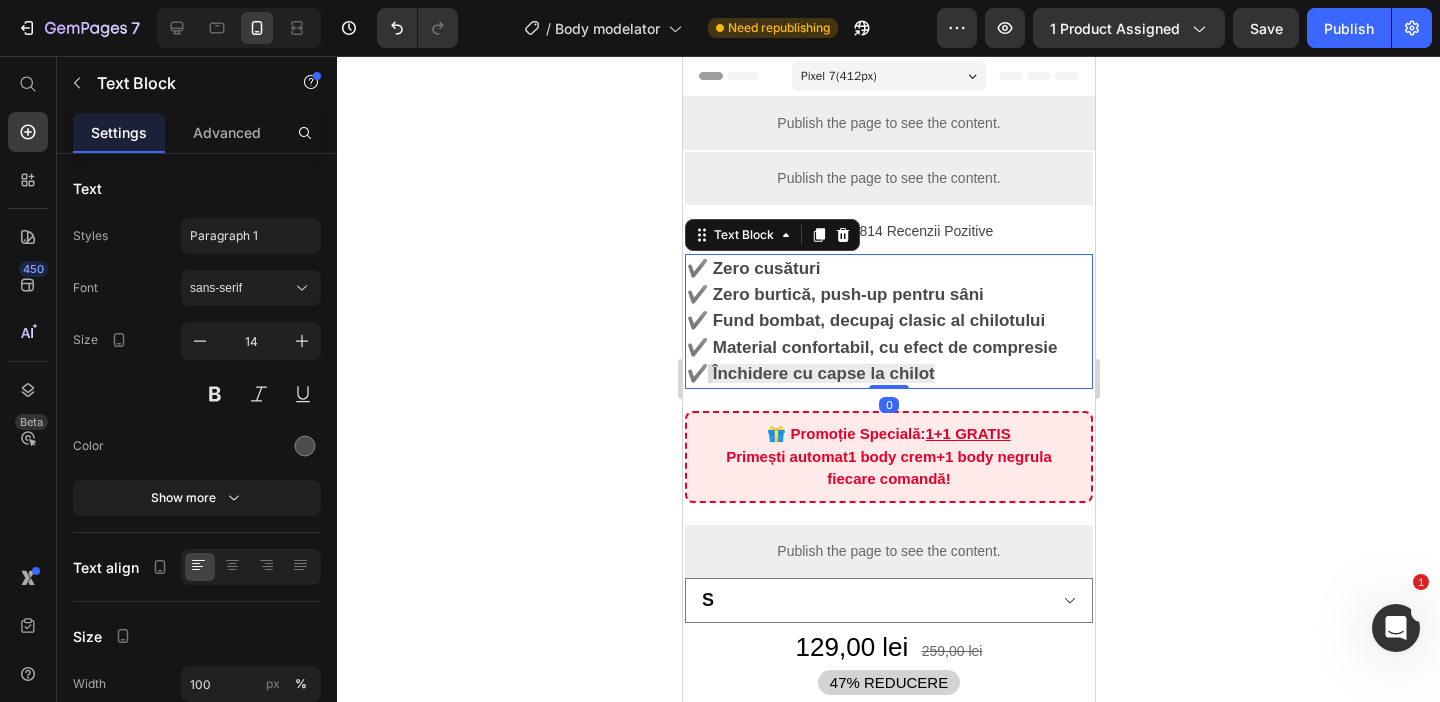 click 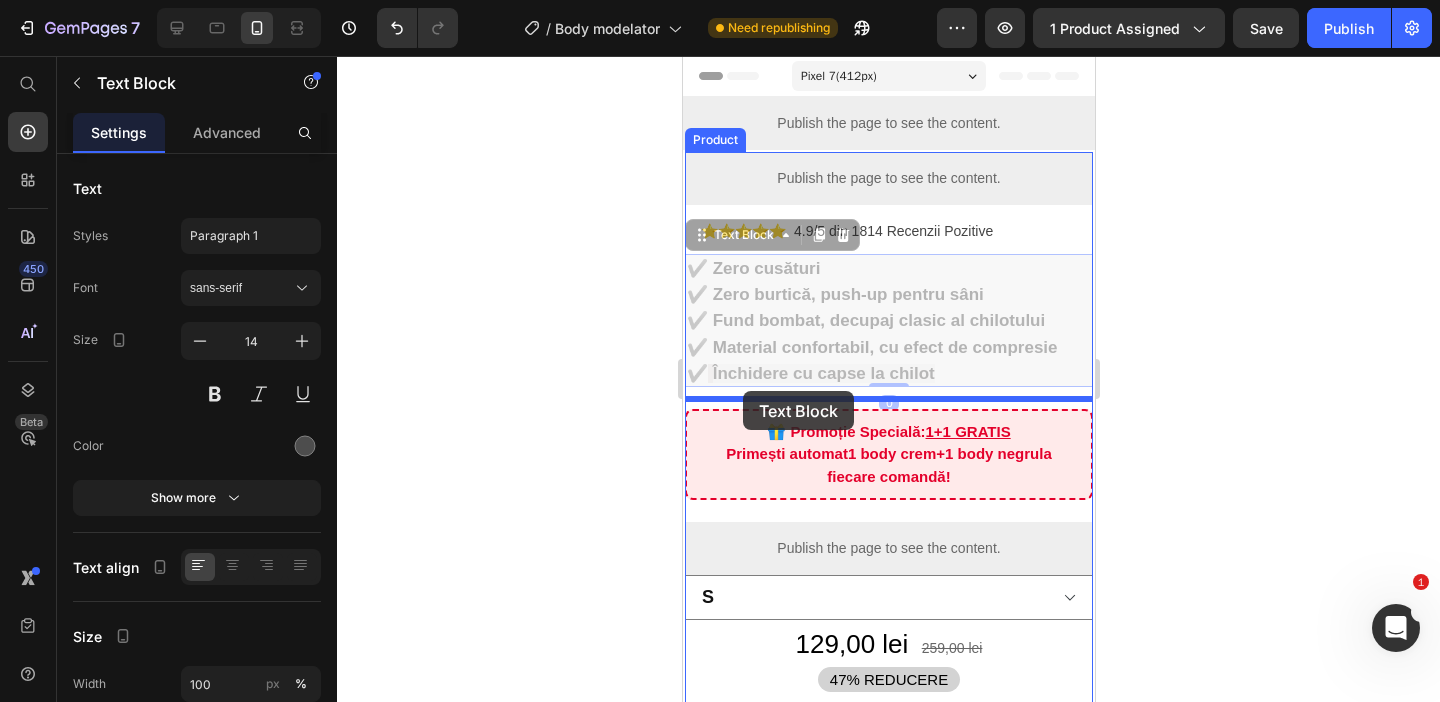 drag, startPoint x: 935, startPoint y: 373, endPoint x: 716, endPoint y: 382, distance: 219.18486 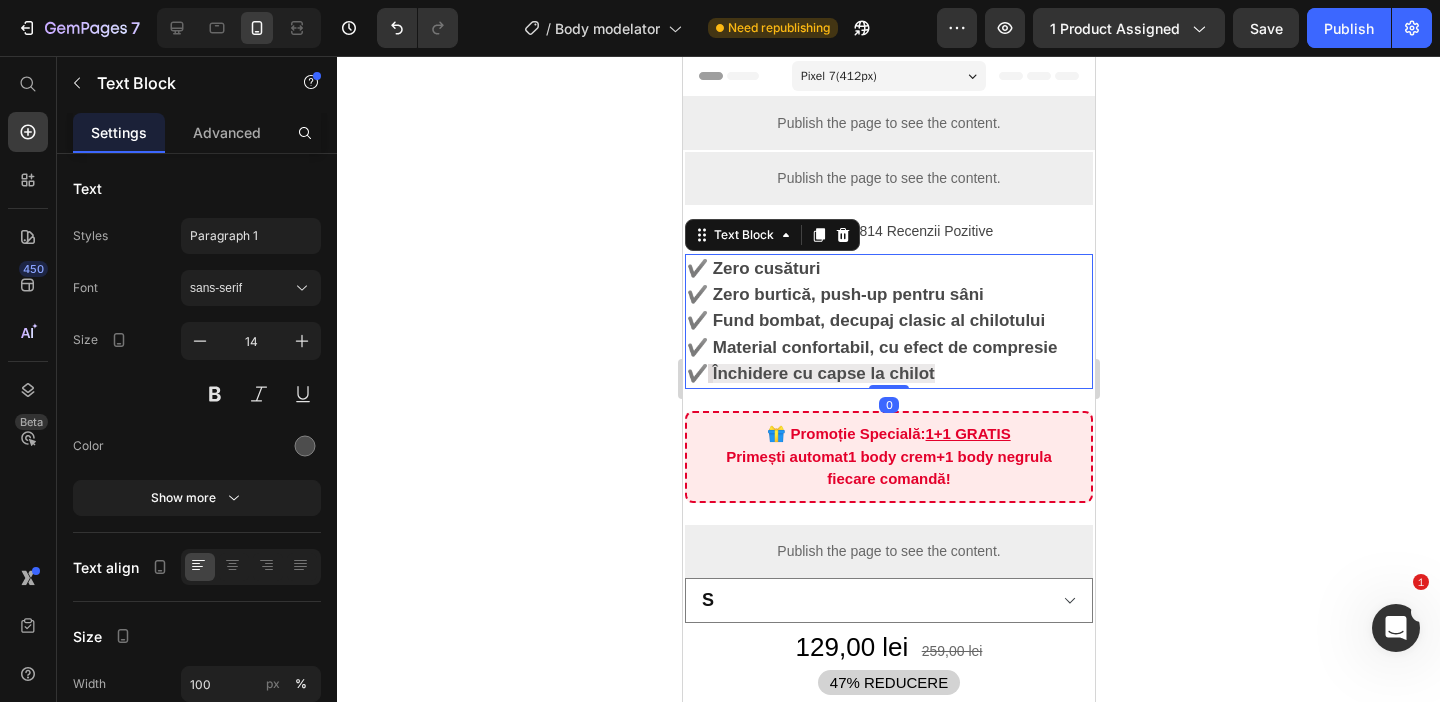 click 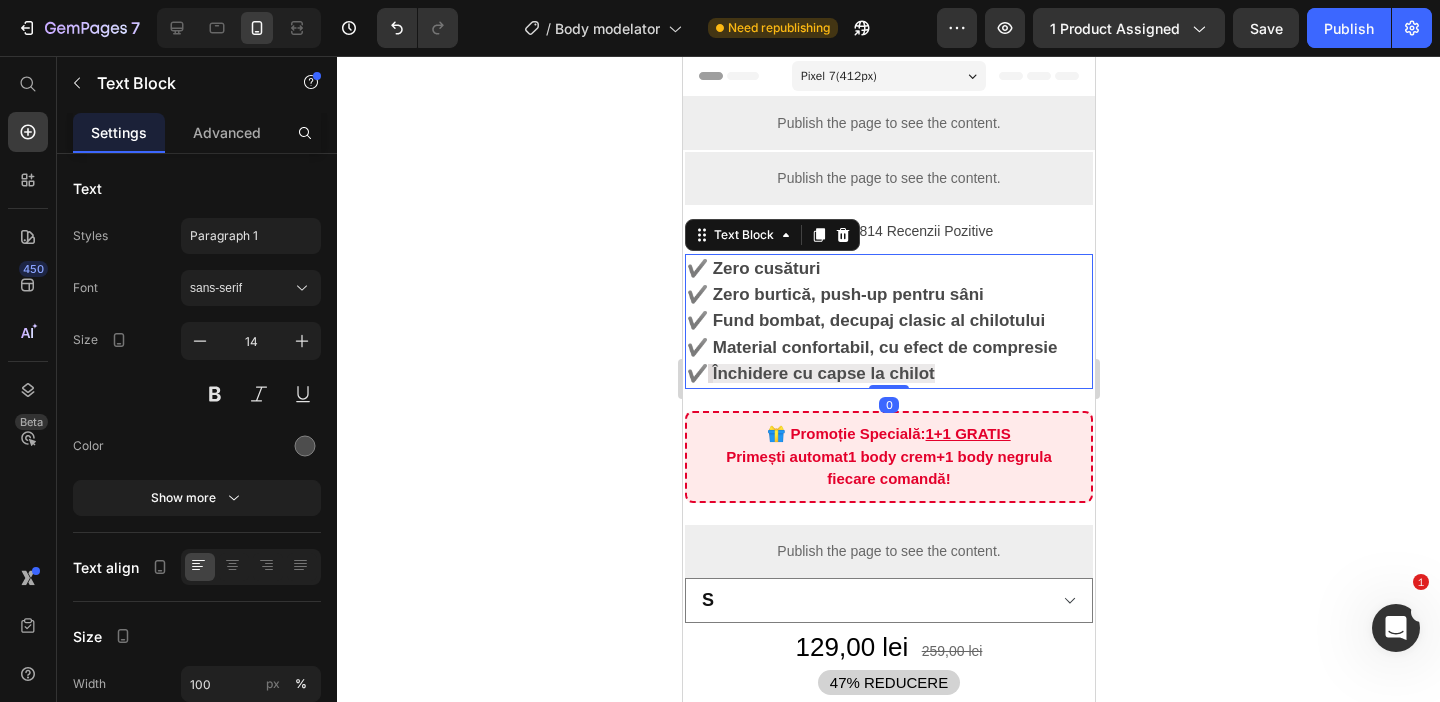 click on "Închidere cu capse la chilot" at bounding box center [823, 373] 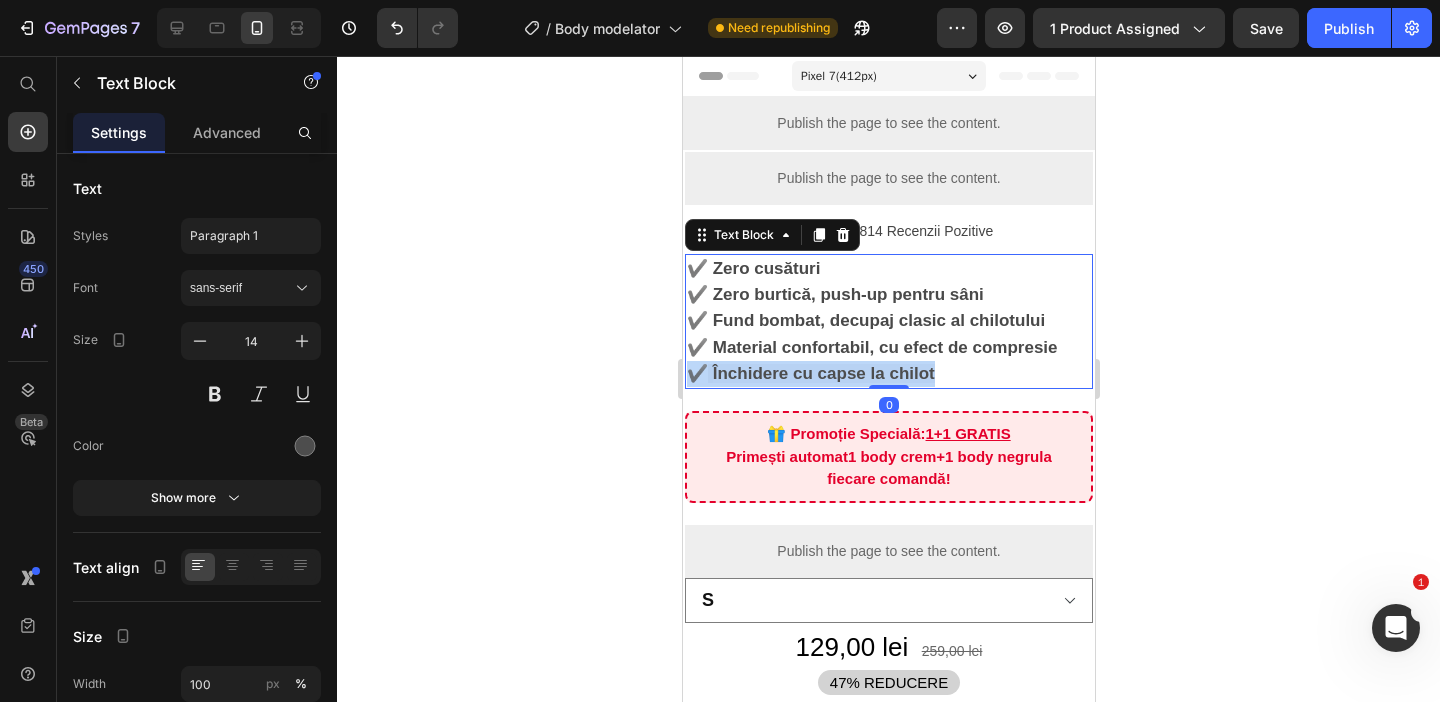 click on "Închidere cu capse la chilot" at bounding box center (823, 373) 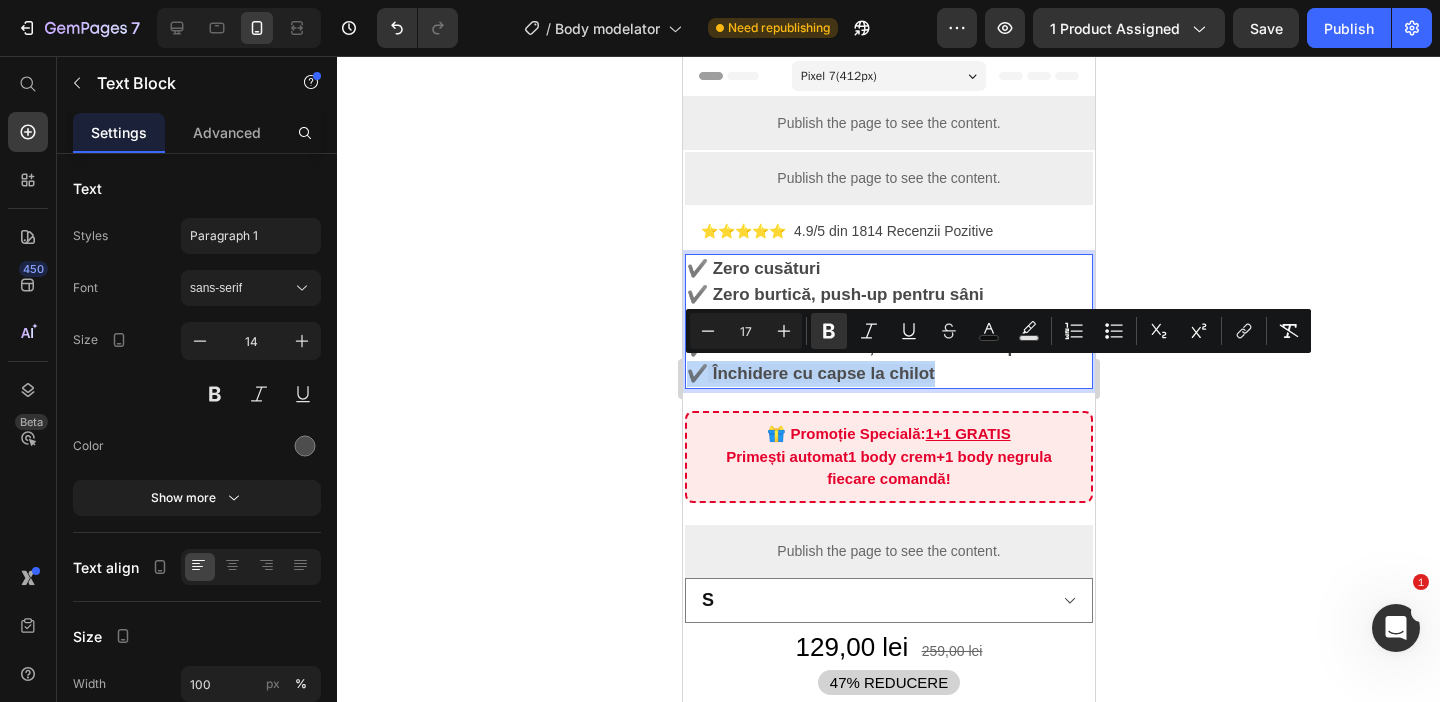 click on "✔️   Închidere cu capse la chilot" at bounding box center [888, 374] 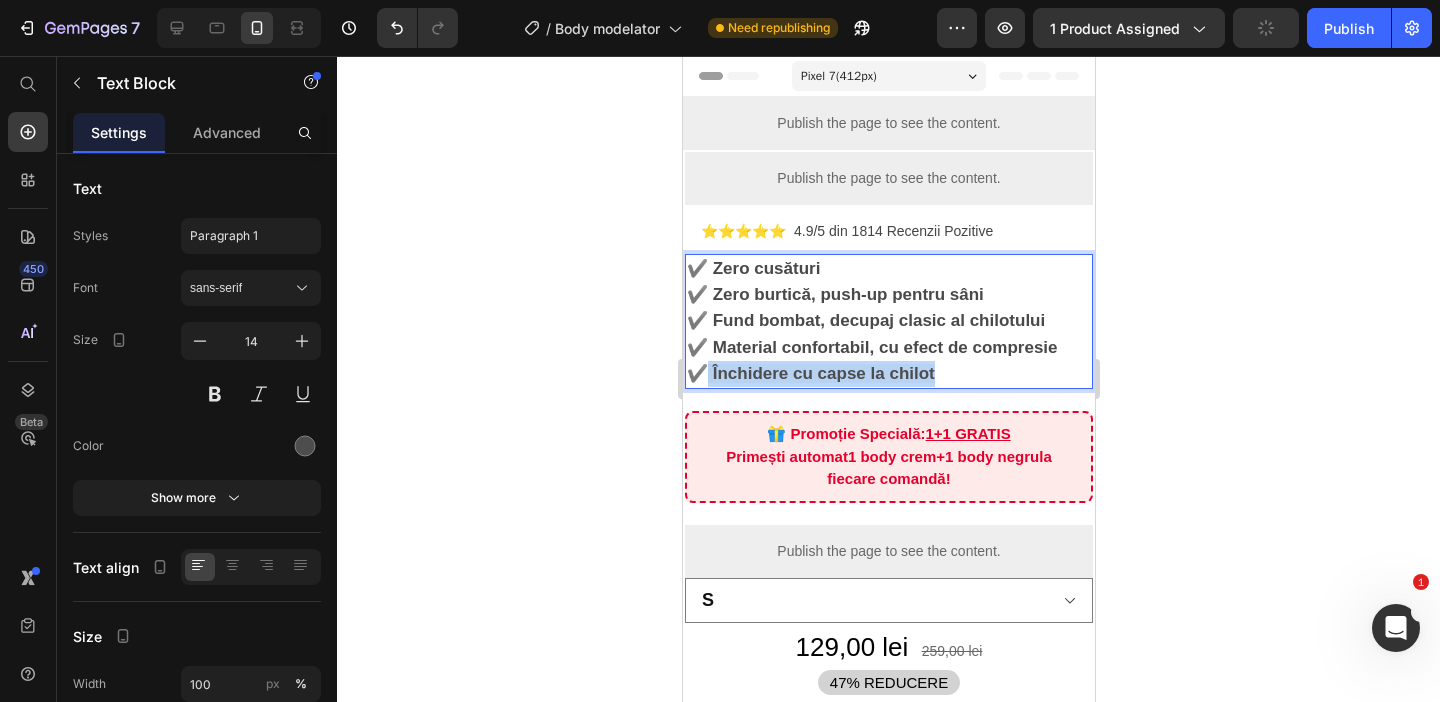 drag, startPoint x: 935, startPoint y: 375, endPoint x: 702, endPoint y: 374, distance: 233.00215 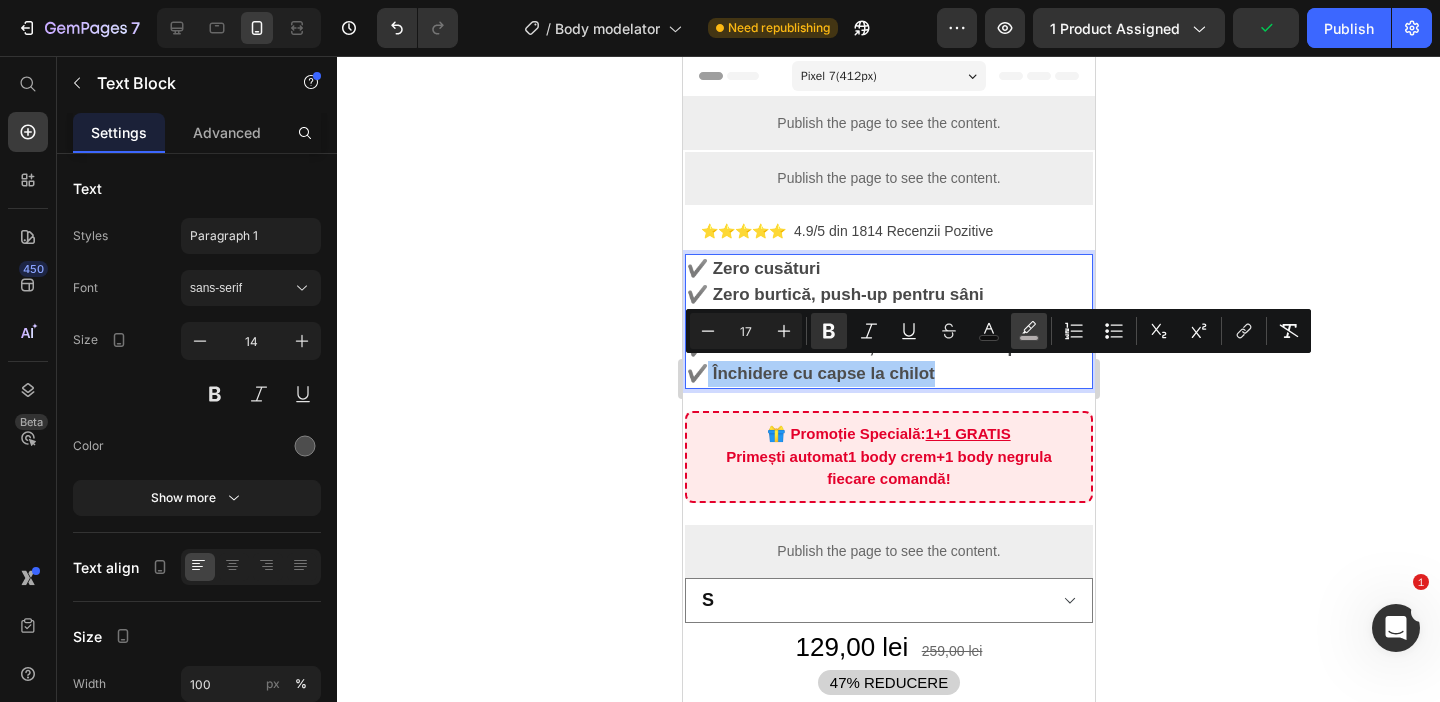 click on "color" at bounding box center (1029, 331) 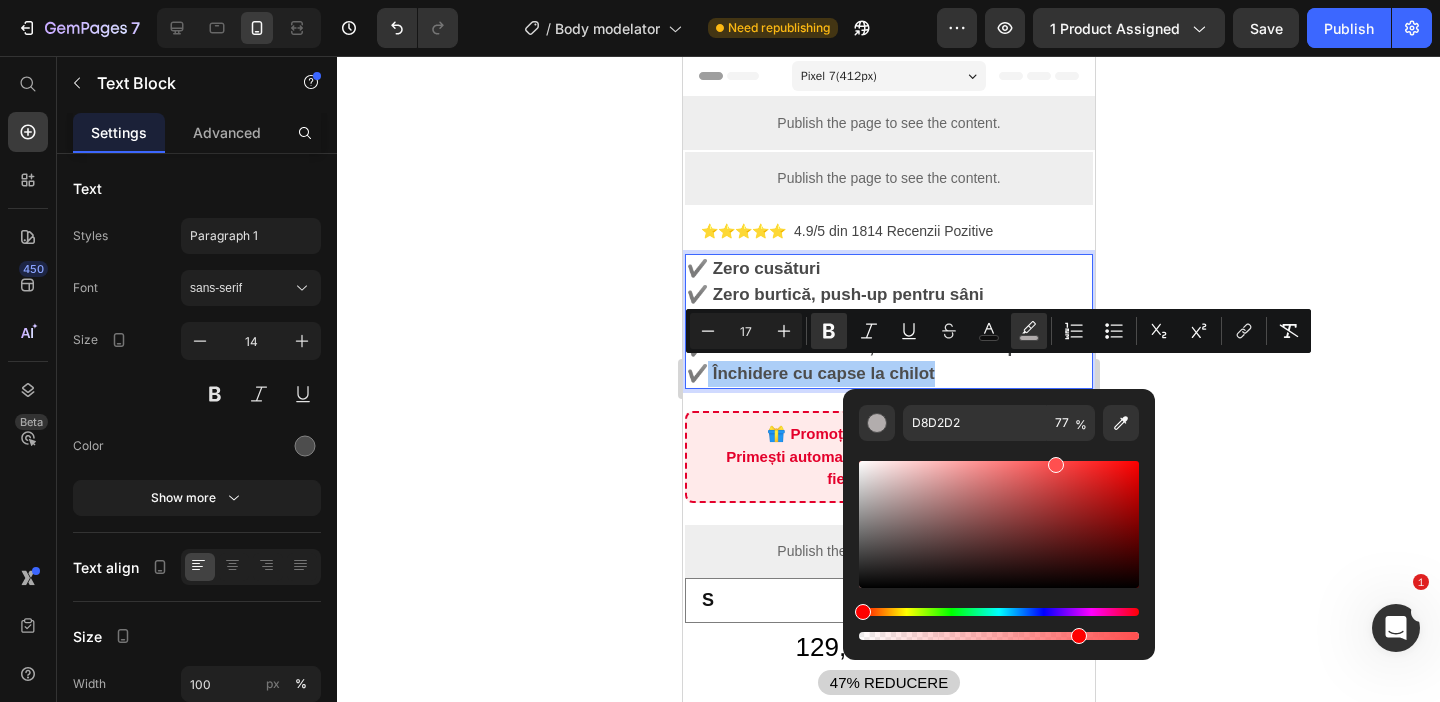 drag, startPoint x: 1054, startPoint y: 501, endPoint x: 1054, endPoint y: 443, distance: 58 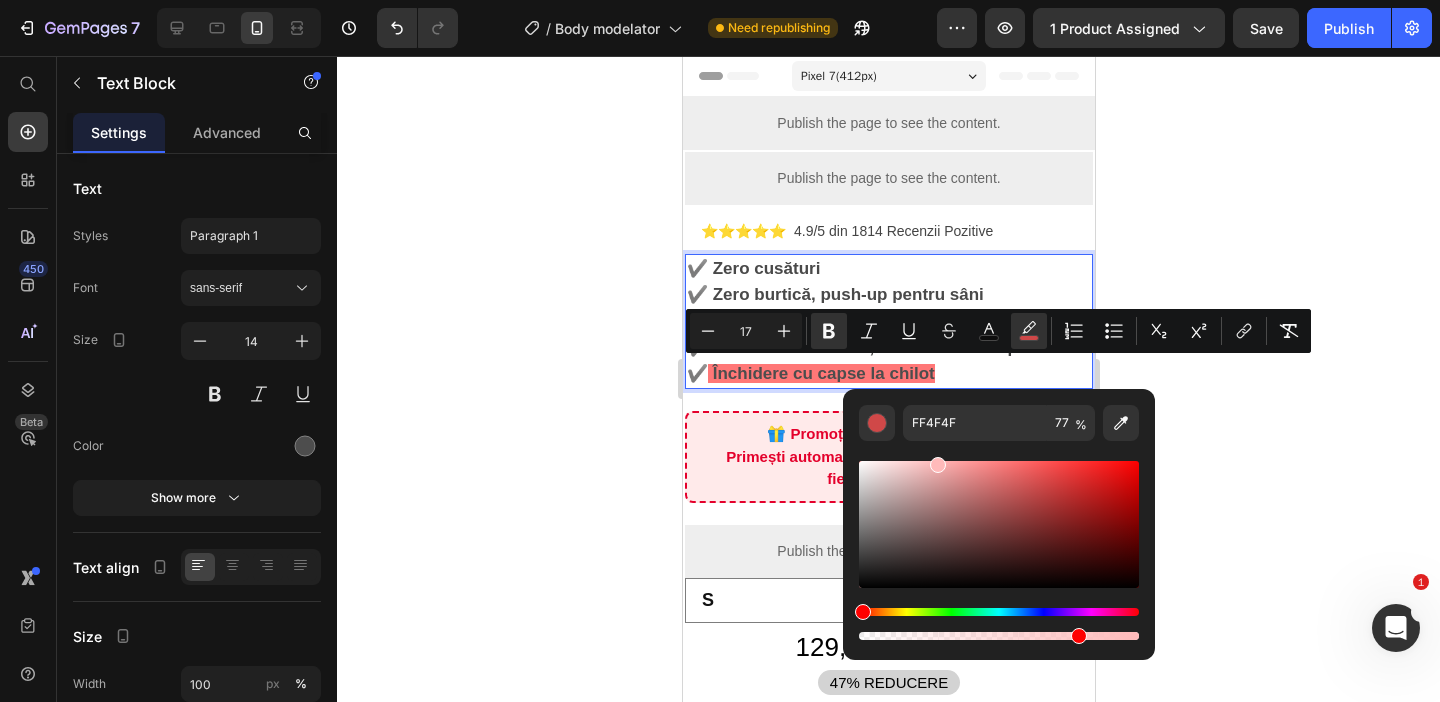 type on "FFBABA" 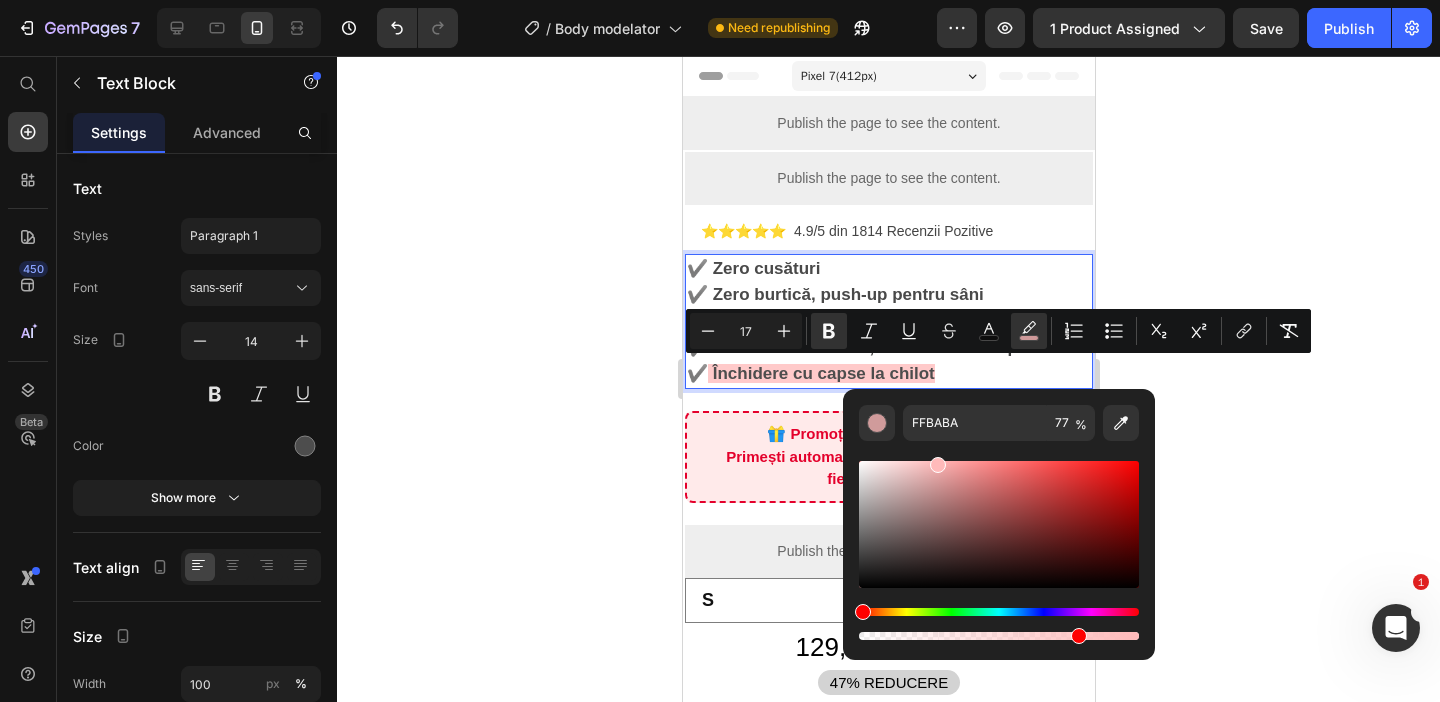 drag, startPoint x: 1055, startPoint y: 467, endPoint x: 936, endPoint y: 448, distance: 120.50726 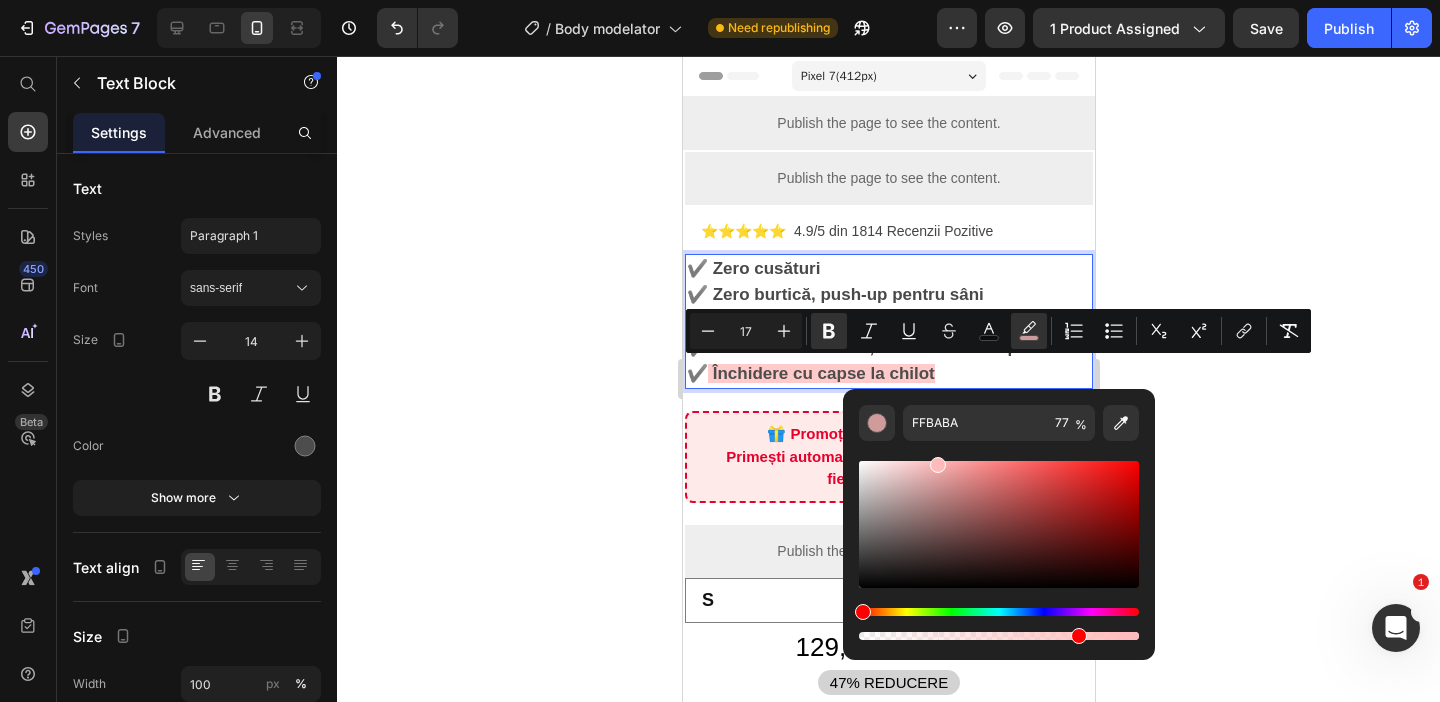 click 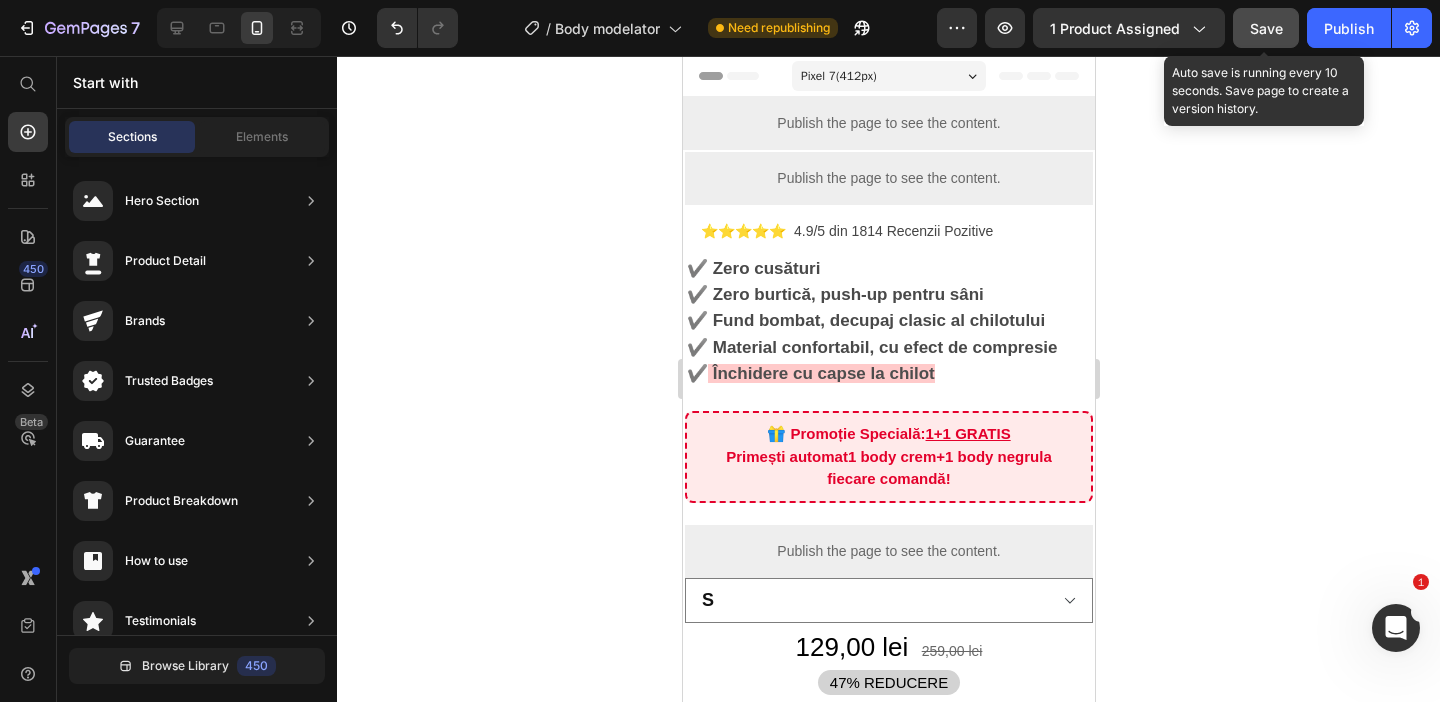 click on "Save" 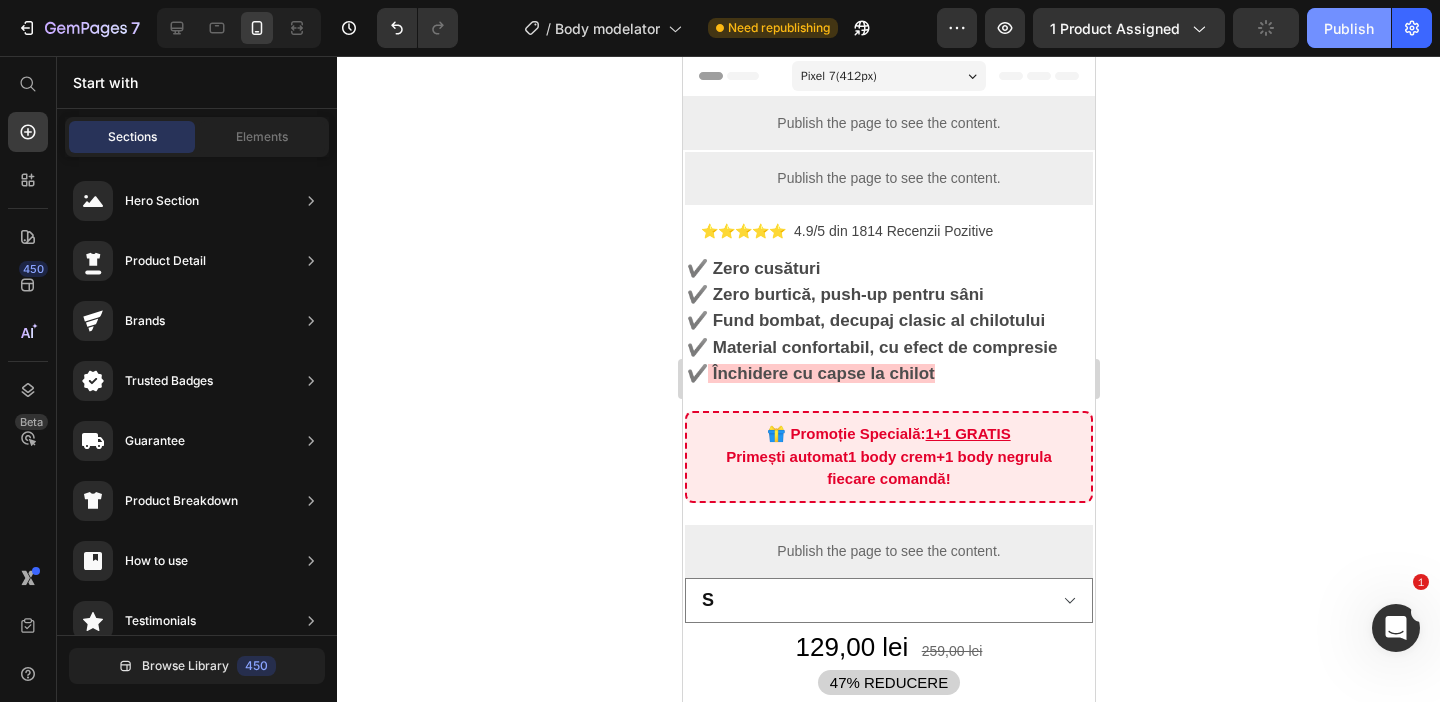 click on "Publish" 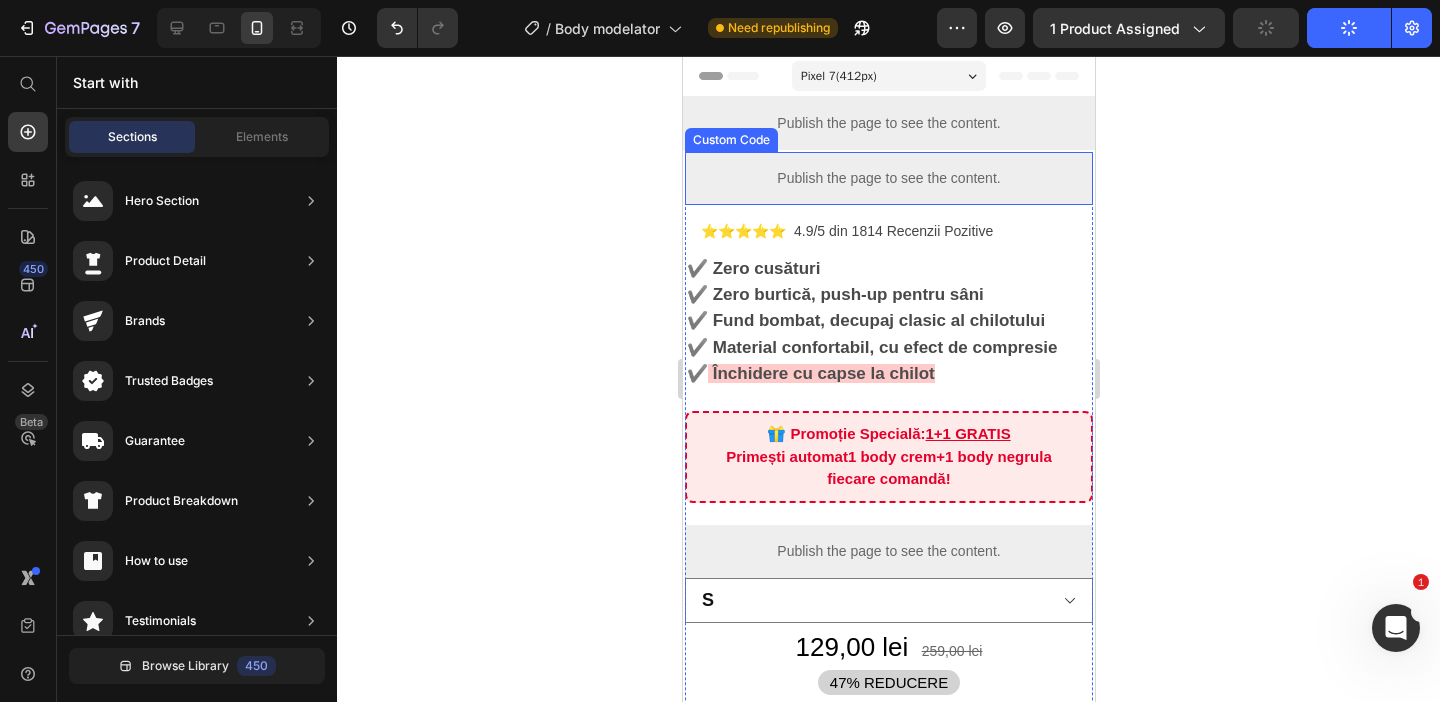click on "Publish the page to see the content." at bounding box center (888, 178) 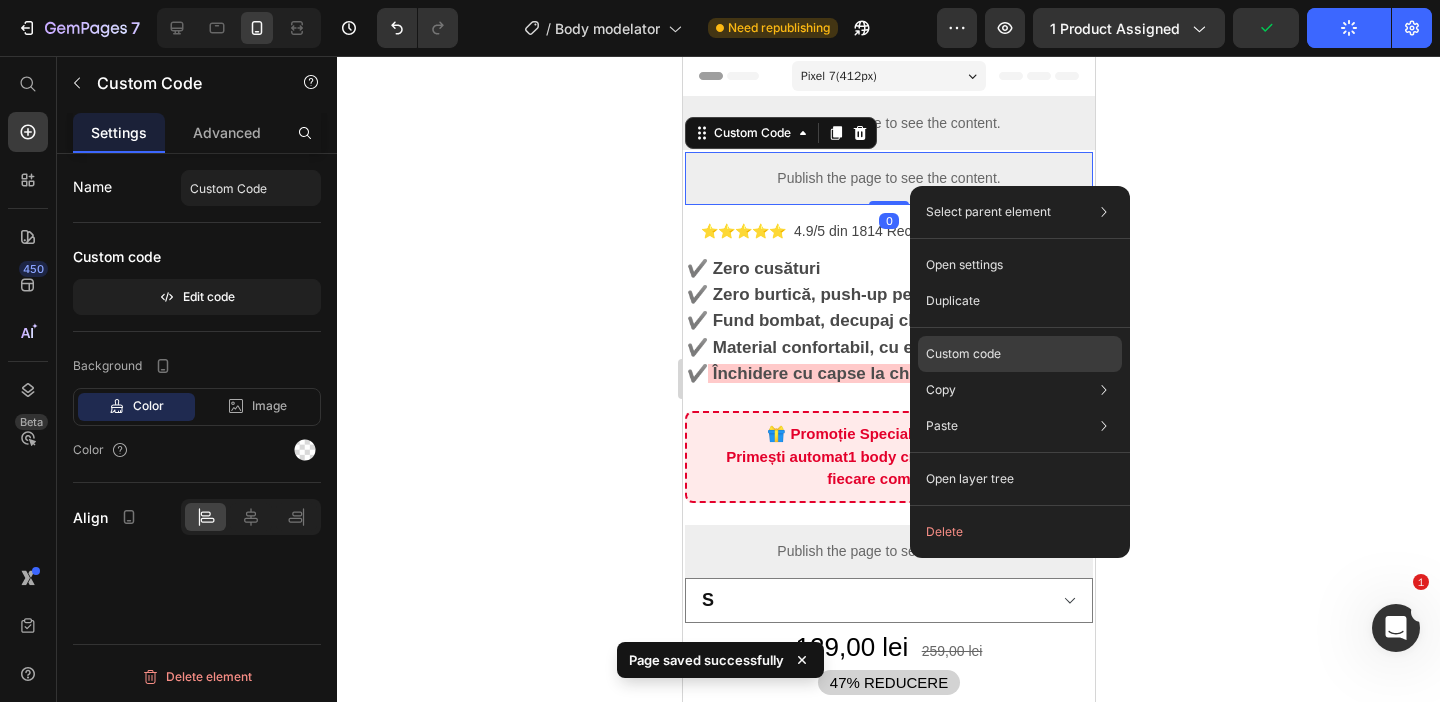 click on "Custom code" at bounding box center [963, 354] 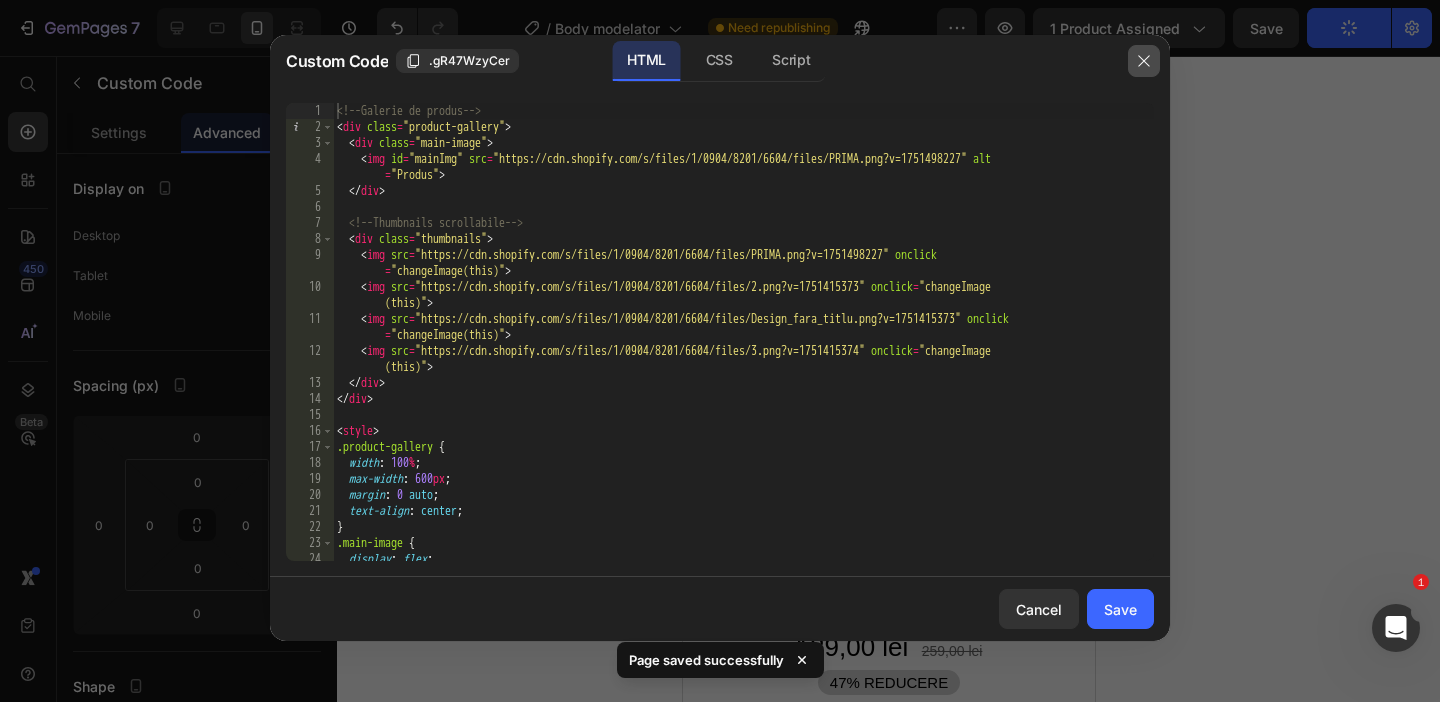 click at bounding box center [1144, 61] 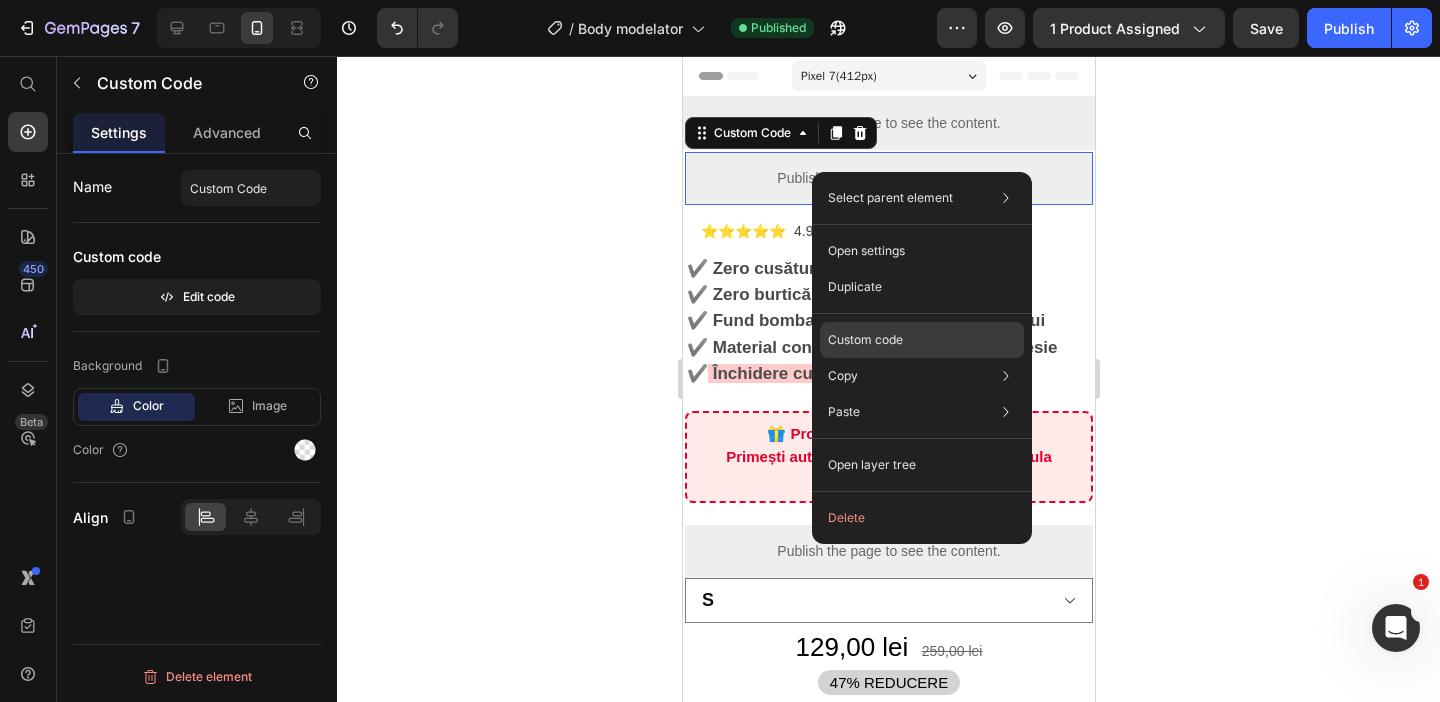 click on "Custom code" 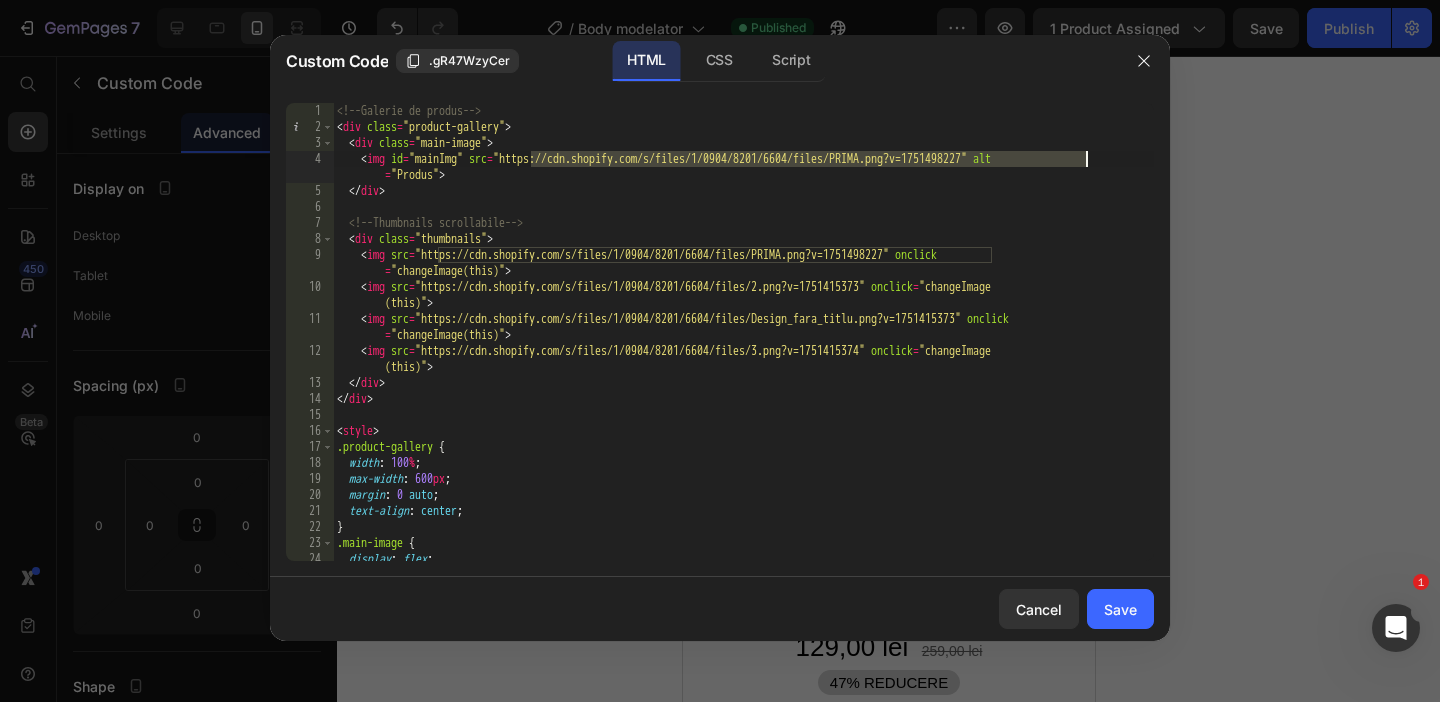 drag, startPoint x: 531, startPoint y: 160, endPoint x: 1085, endPoint y: 154, distance: 554.0325 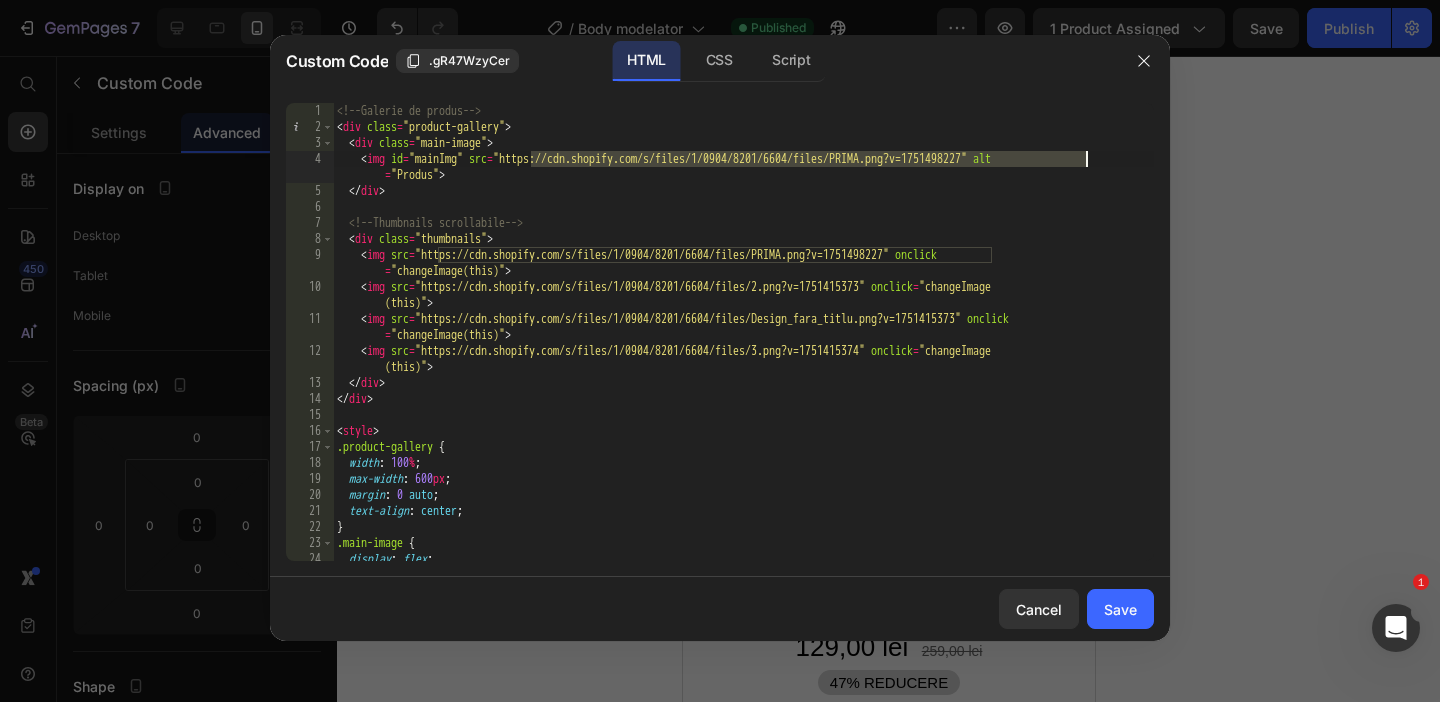 click on "<!--  Galerie de produs  --> < div   class = "product-gallery" >    < div   class = "main-image" >      < img   id = "mainImg"   src = "https://cdn.shopify.com/s/files/1/0904/8201/6604/files/PRIMA.png?v=1751498227"   alt          = "Produs" >    </ div >    <!--  Thumbnails scrollabile  -->    < div   class = "thumbnails" >      < img   src = "https://cdn.shopify.com/s/files/1/0904/8201/6604/files/PRIMA.png?v=1751498227"   onclick          = "changeImage(this)" >      < img   src = "https://cdn.shopify.com/s/files/1/0904/8201/6604/files/2.png?v=1751415373"   onclick = "changeImage          (this)" >      < img   src = "https://cdn.shopify.com/s/files/1/0904/8201/6604/files/Design_fara_titlu.png?v=1751415373"   onclick          = "changeImage(this)" >      < img   src = "https://cdn.shopify.com/s/files/1/0904/8201/6604/files/3.png?v=1751415374"   onclick = "changeImage          (this)" >    </ div > </ div > < style > .product-gallery   {    width :   100 % ;    :   600" at bounding box center (743, 348) 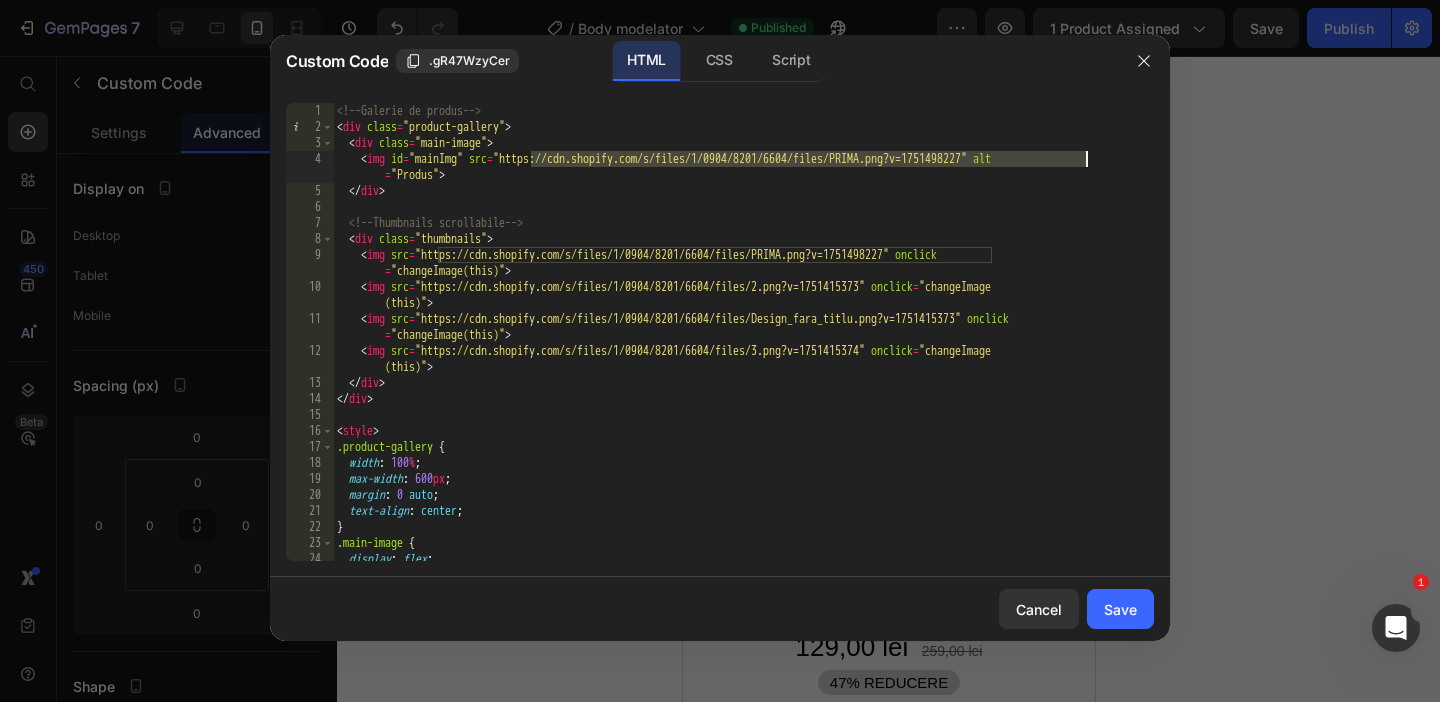 paste on "pozesite4.png?v=1752491671" 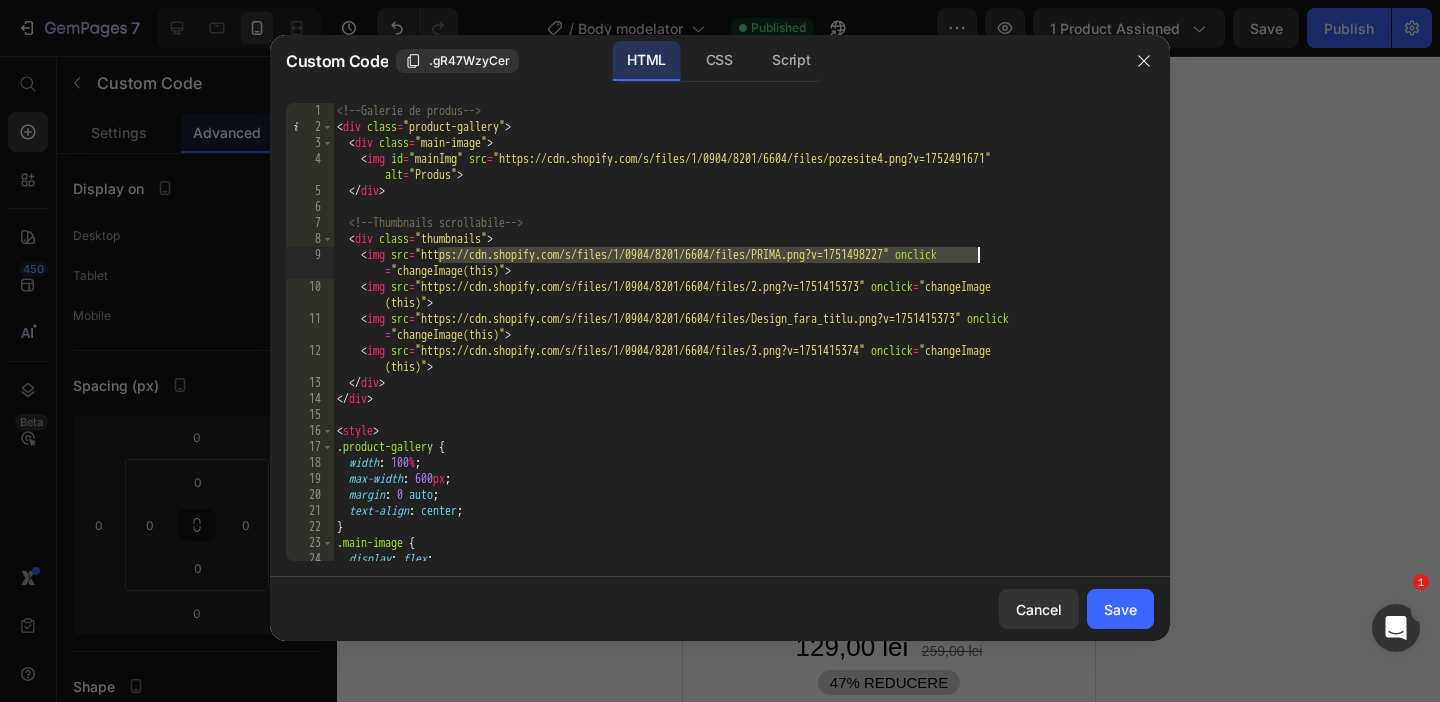 drag, startPoint x: 438, startPoint y: 253, endPoint x: 982, endPoint y: 257, distance: 544.0147 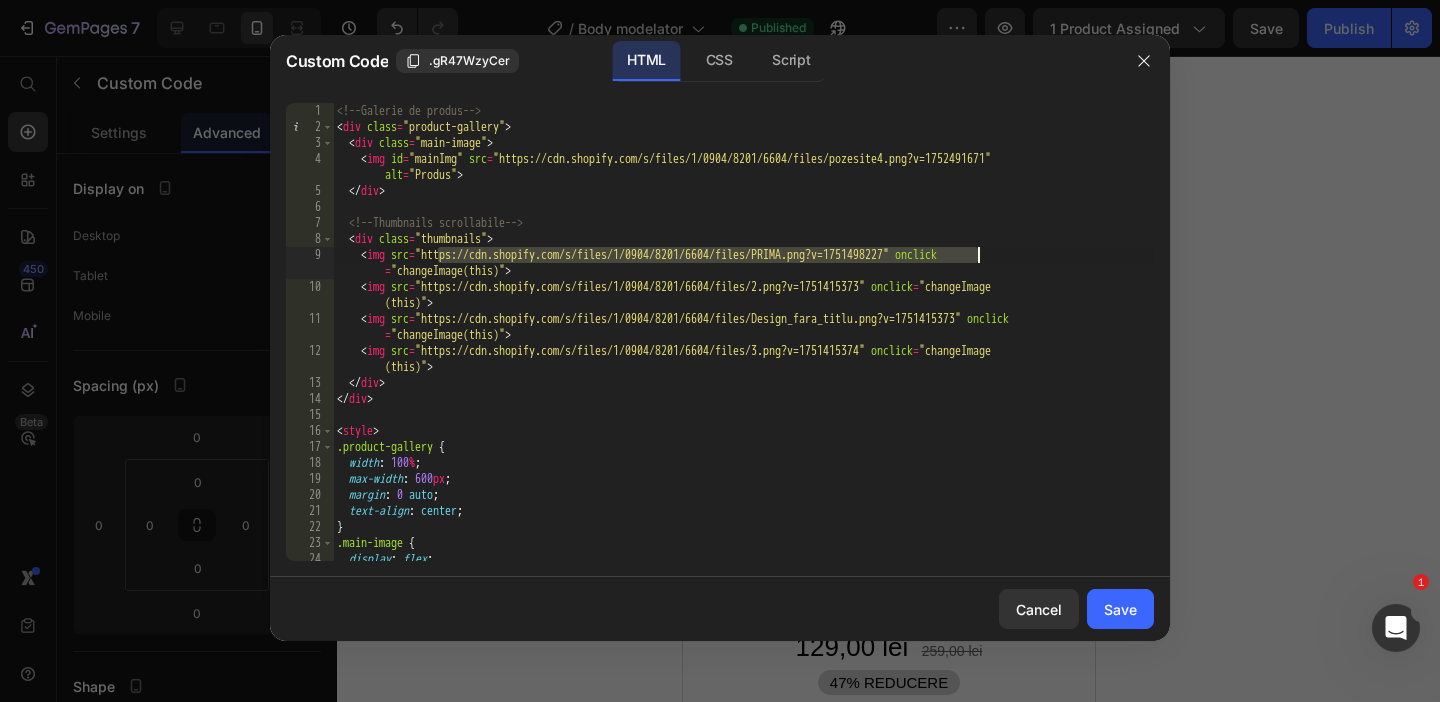 click on "<!--  Galerie de produs  --> < div   class = "product-gallery" >    < div   class = "main-image" >      < img   id = "mainImg"   src = "https://cdn.shopify.com/s/files/1/0904/8201/6604/files/pozesite4.png?v=1752491671"            alt = "Produs" >    </ div >    <!--  Thumbnails scrollabile  -->    < div   class = "thumbnails" >      < img   src = "https://cdn.shopify.com/s/files/1/0904/8201/6604/files/PRIMA.png?v=1751498227"   onclick          = "changeImage(this)" >      < img   src = "https://cdn.shopify.com/s/files/1/0904/8201/6604/files/2.png?v=1751415373"   onclick = "changeImage          (this)" >      < img   src = "https://cdn.shopify.com/s/files/1/0904/8201/6604/files/Design_fara_titlu.png?v=1751415373"   onclick          = "changeImage(this)" >      < img   src = "https://cdn.shopify.com/s/files/1/0904/8201/6604/files/3.png?v=1751415374"   onclick = "changeImage          (this)" >    </ div > </ div > < style > .product-gallery   {    width :   100 % ;    :" at bounding box center [743, 348] 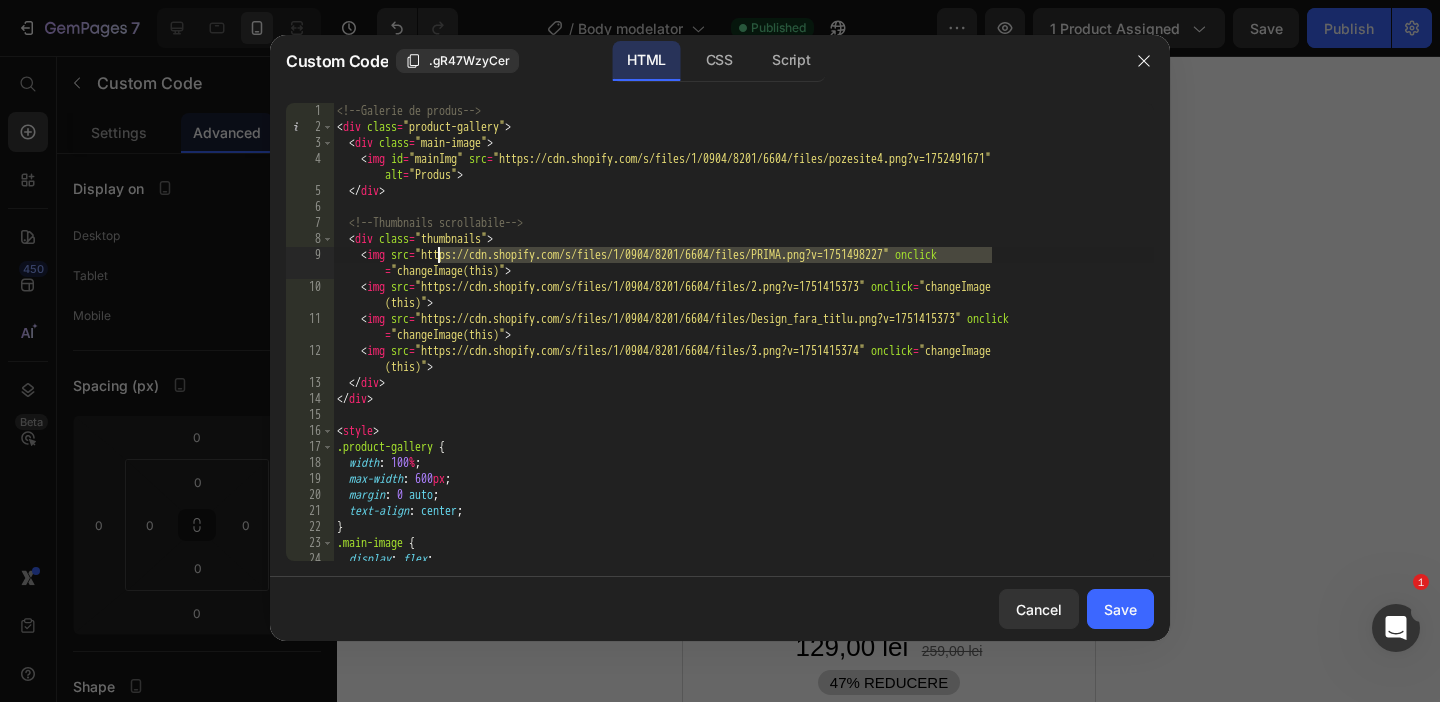 drag, startPoint x: 993, startPoint y: 253, endPoint x: 439, endPoint y: 251, distance: 554.0036 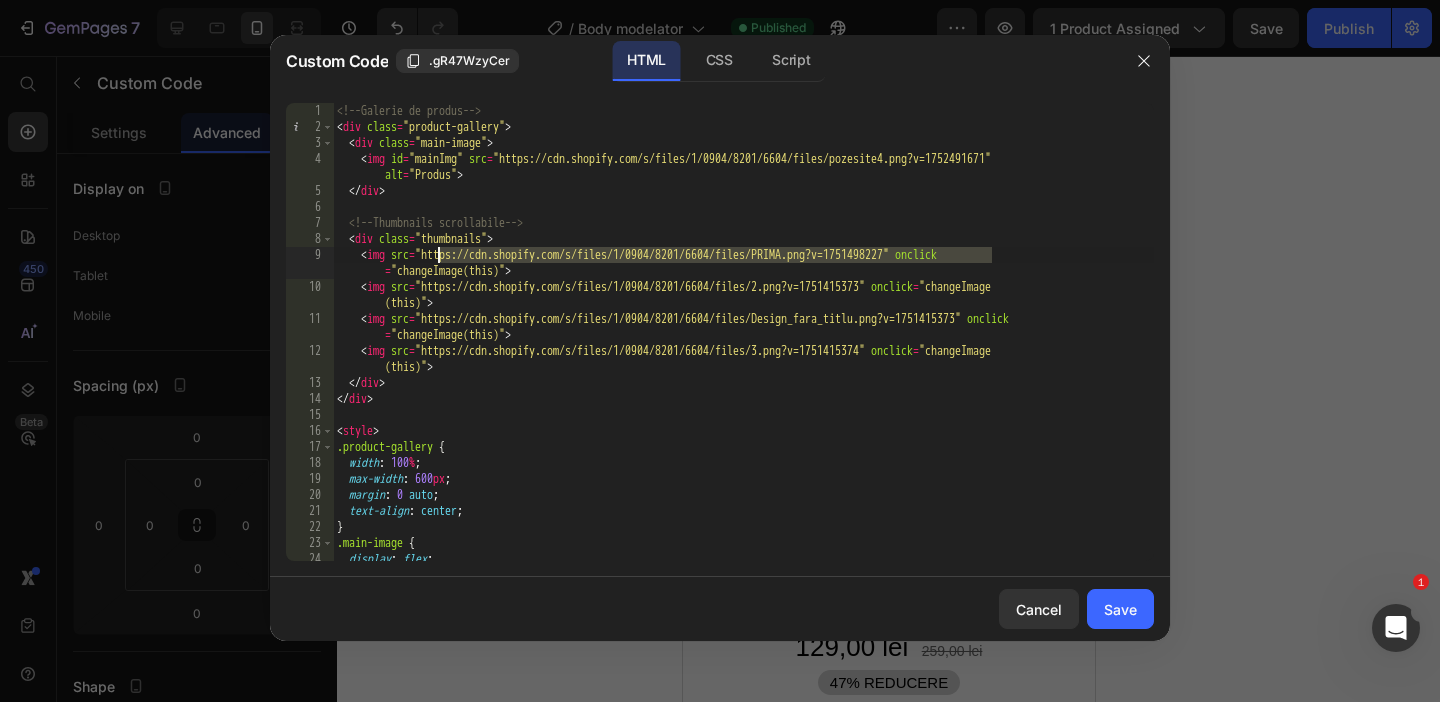 click on "<!--  Galerie de produs  --> < div   class = "product-gallery" >    < div   class = "main-image" >      < img   id = "mainImg"   src = "https://cdn.shopify.com/s/files/1/0904/8201/6604/files/pozesite4.png?v=1752491671"            alt = "Produs" >    </ div >    <!--  Thumbnails scrollabile  -->    < div   class = "thumbnails" >      < img   src = "https://cdn.shopify.com/s/files/1/0904/8201/6604/files/PRIMA.png?v=1751498227"   onclick          = "changeImage(this)" >      < img   src = "https://cdn.shopify.com/s/files/1/0904/8201/6604/files/2.png?v=1751415373"   onclick = "changeImage          (this)" >      < img   src = "https://cdn.shopify.com/s/files/1/0904/8201/6604/files/Design_fara_titlu.png?v=1751415373"   onclick          = "changeImage(this)" >      < img   src = "https://cdn.shopify.com/s/files/1/0904/8201/6604/files/3.png?v=1751415374"   onclick = "changeImage          (this)" >    </ div > </ div > < style > .product-gallery   {    width :   100 % ;    :" at bounding box center (743, 348) 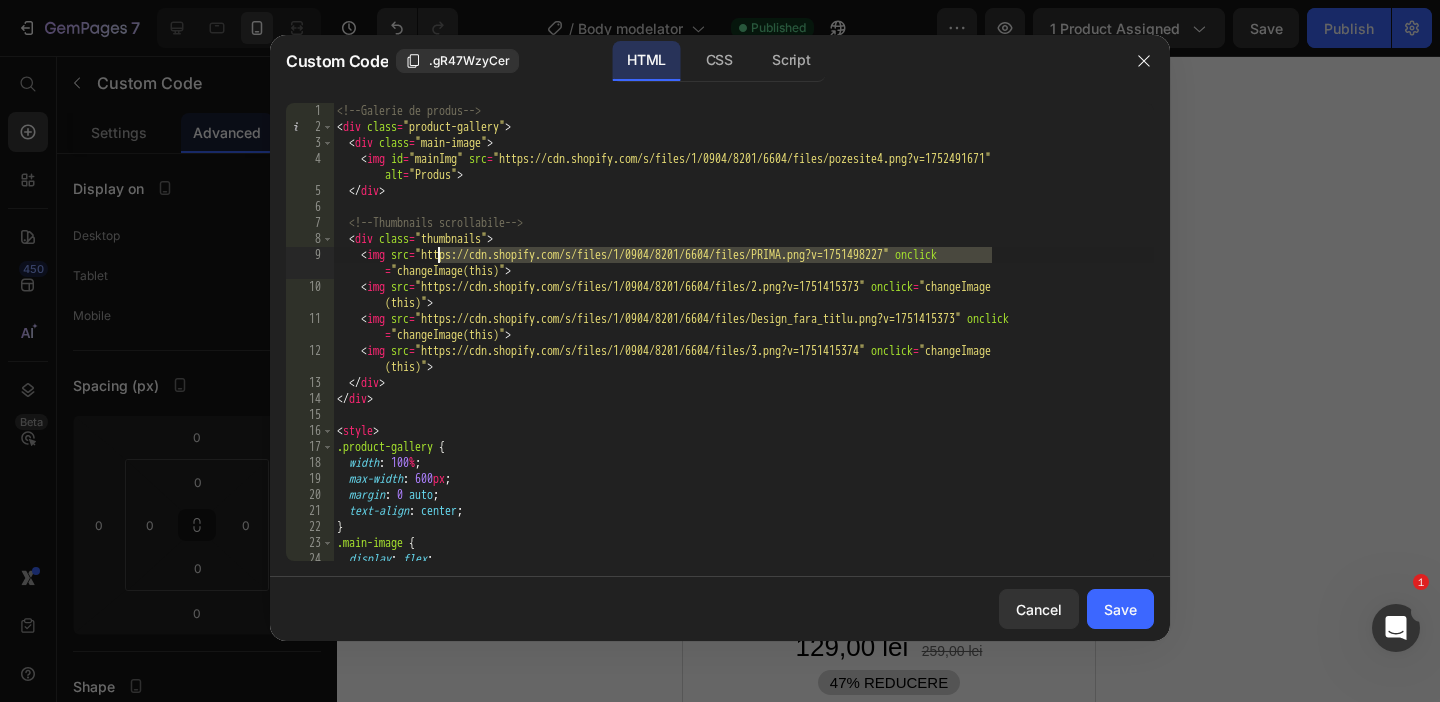 paste on "pozesite4.png?v=1752491671" 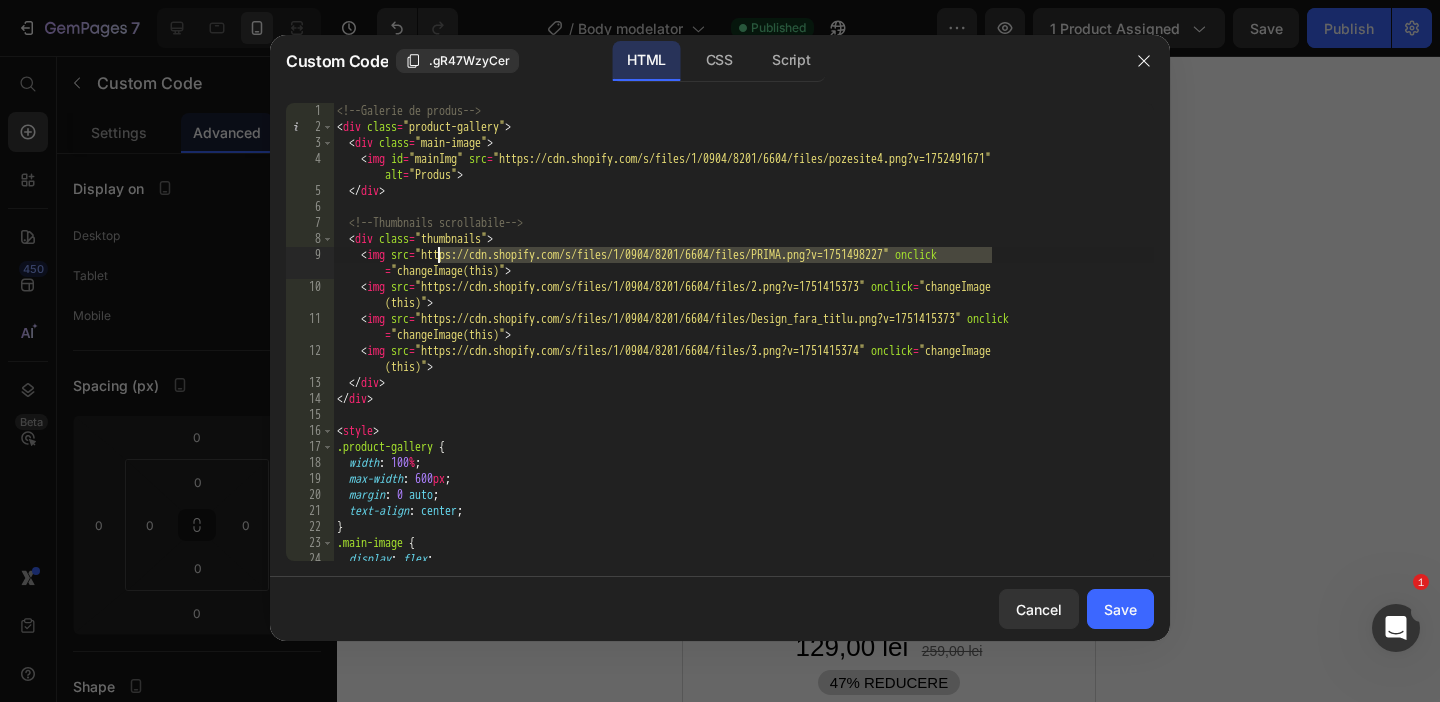 type on "<img src="https://cdn.shopify.com/s/files/1/0904/8201/6604/files/pozesite4.png?v=1752491671" onclick="changeImage(this)">" 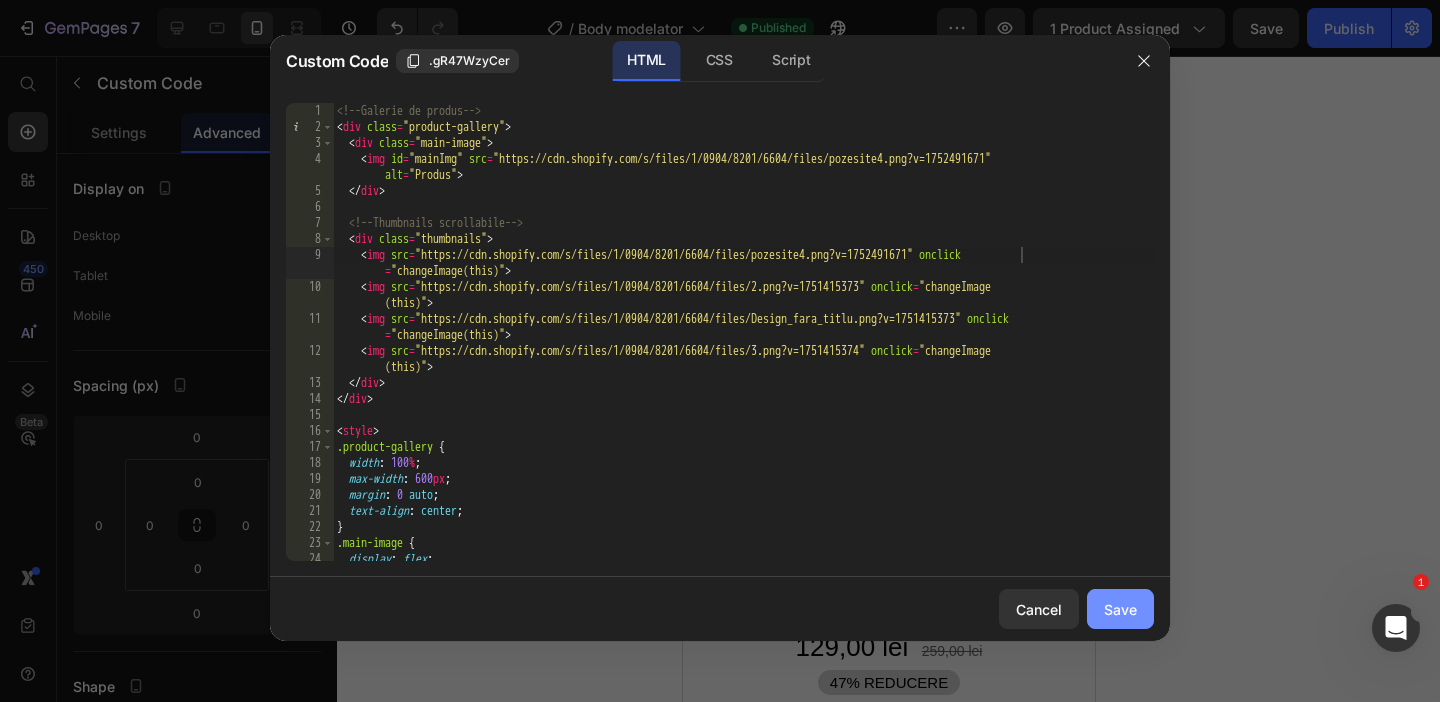 click on "Save" 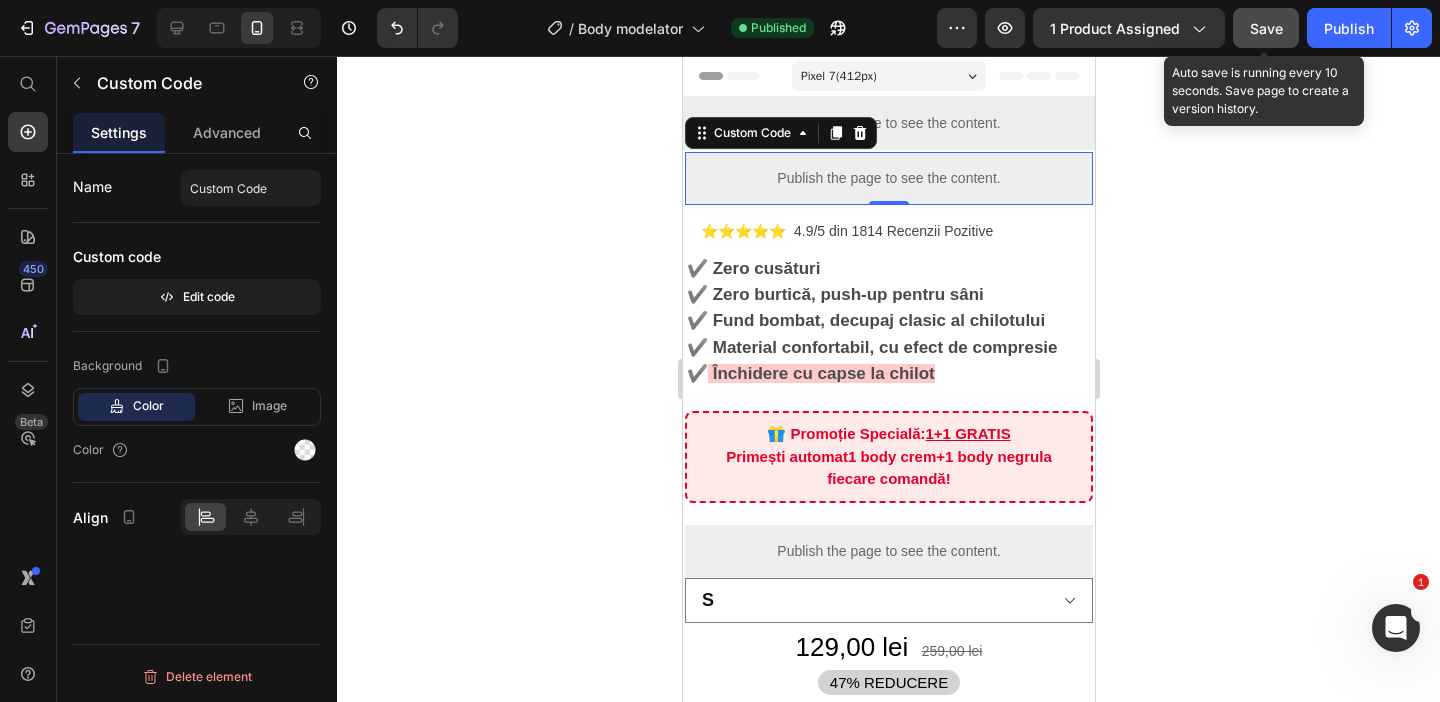 click on "Save" at bounding box center (1266, 28) 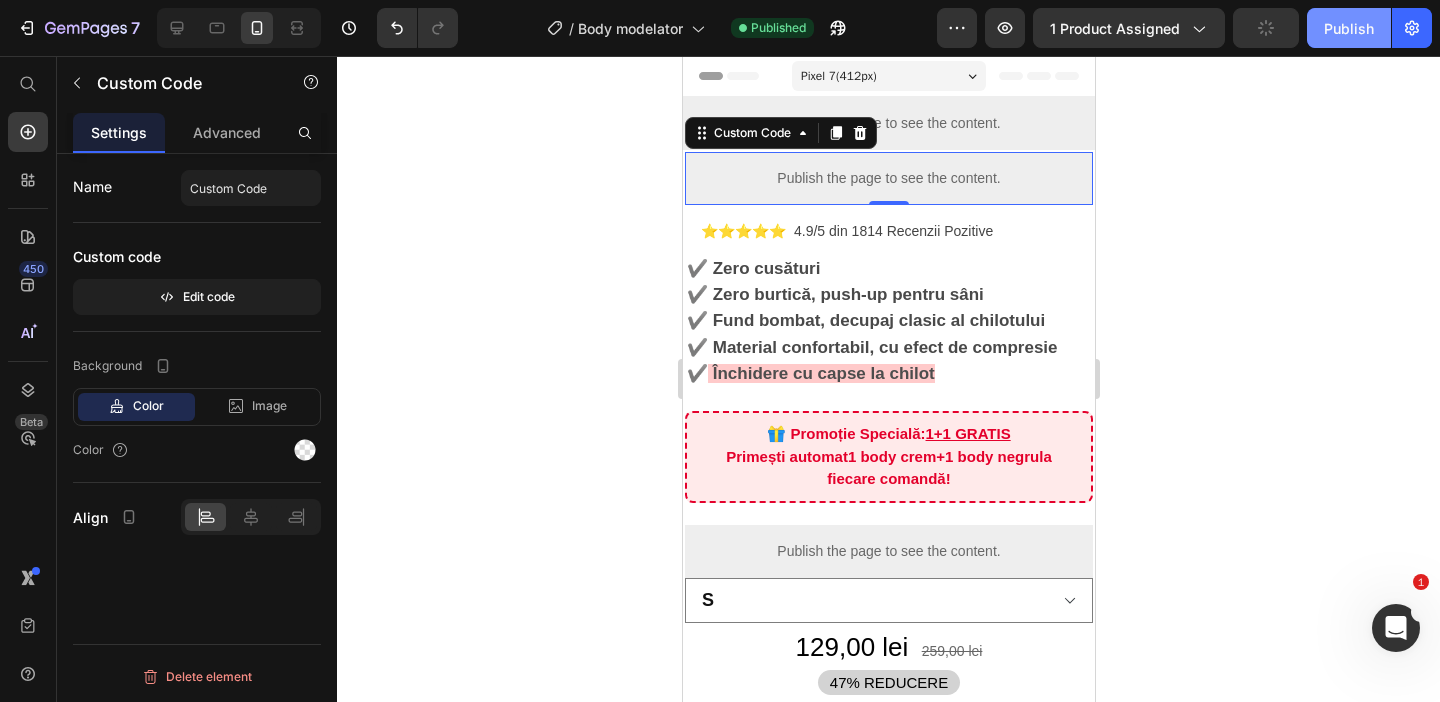 click on "Publish" 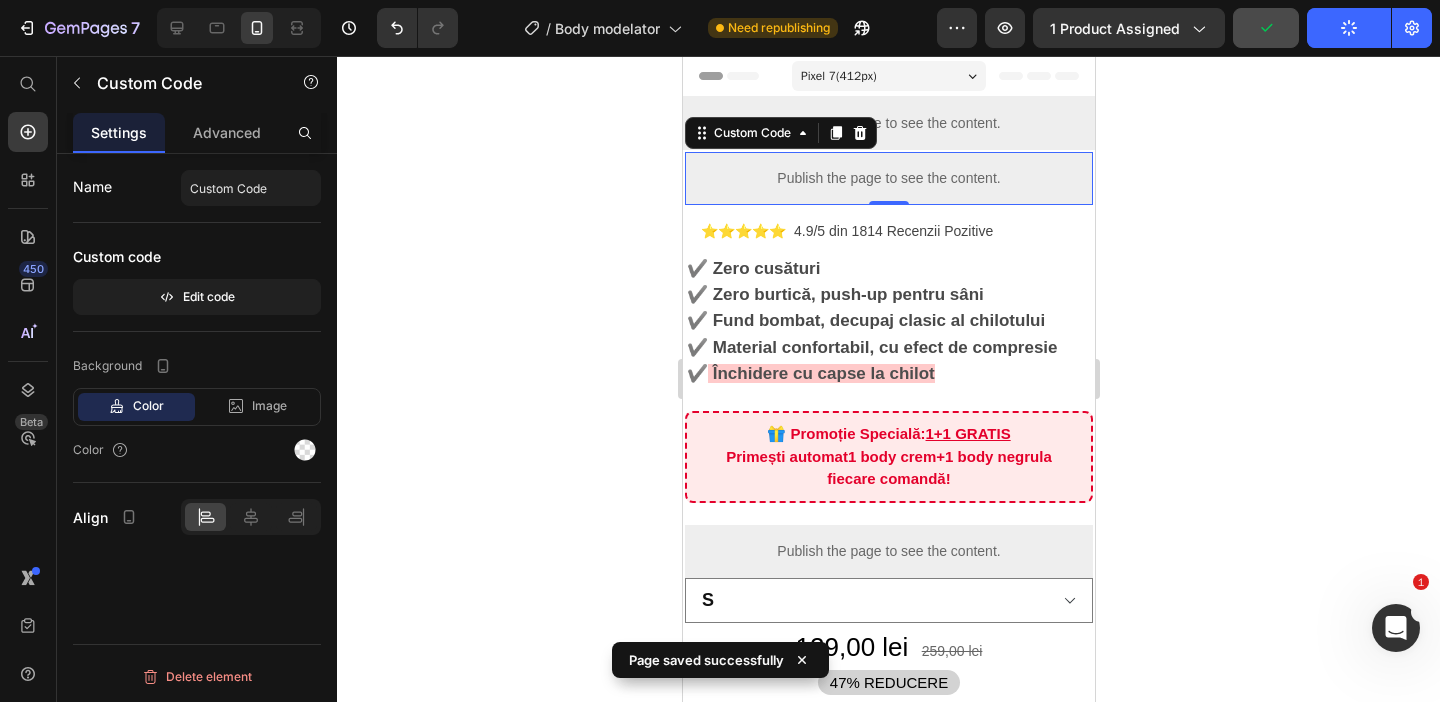click 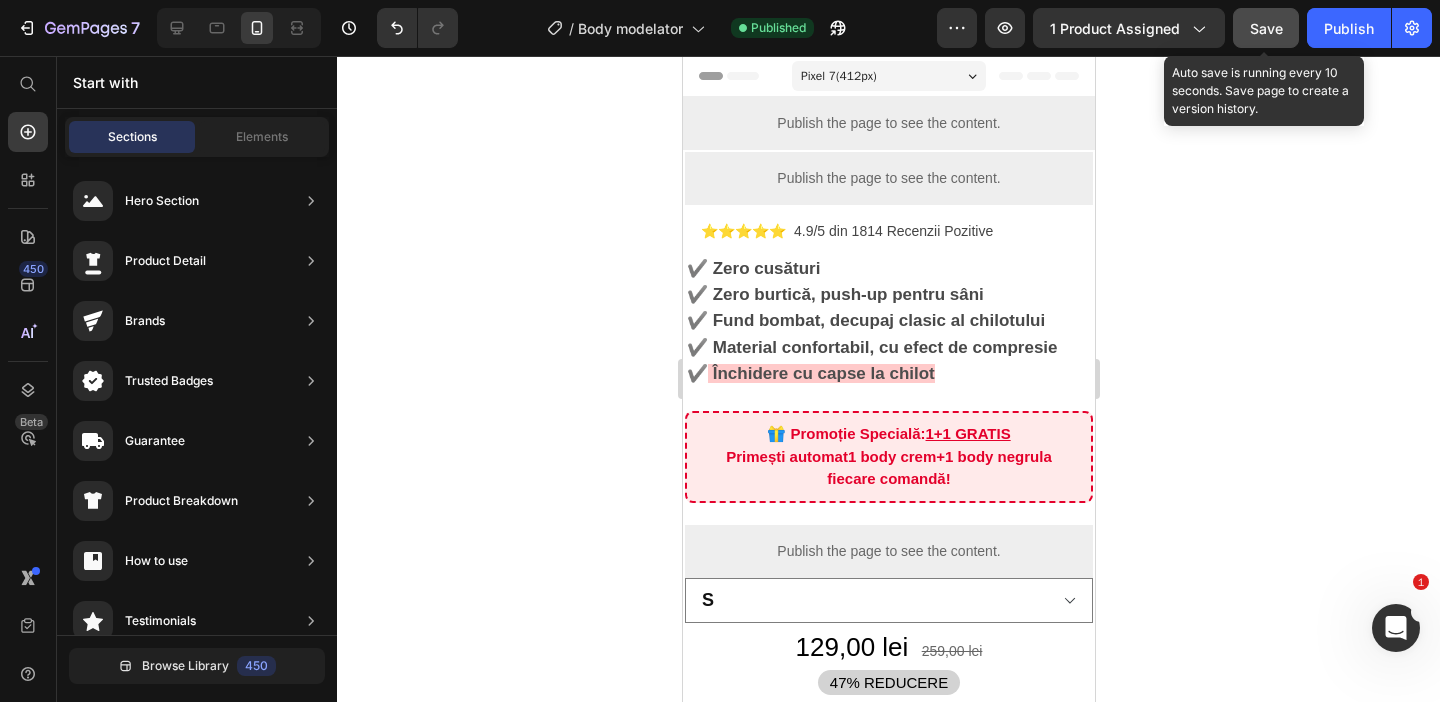 click on "Save" at bounding box center (1266, 28) 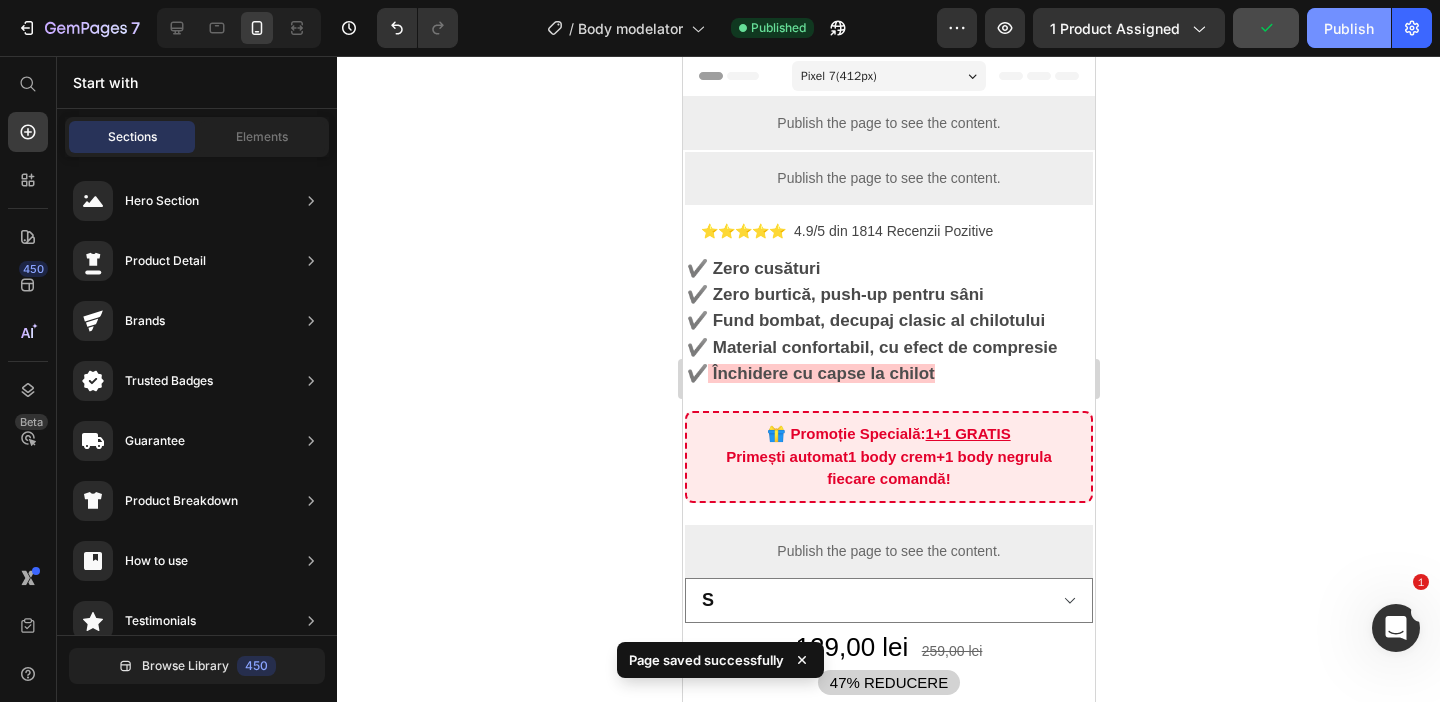 click on "Publish" 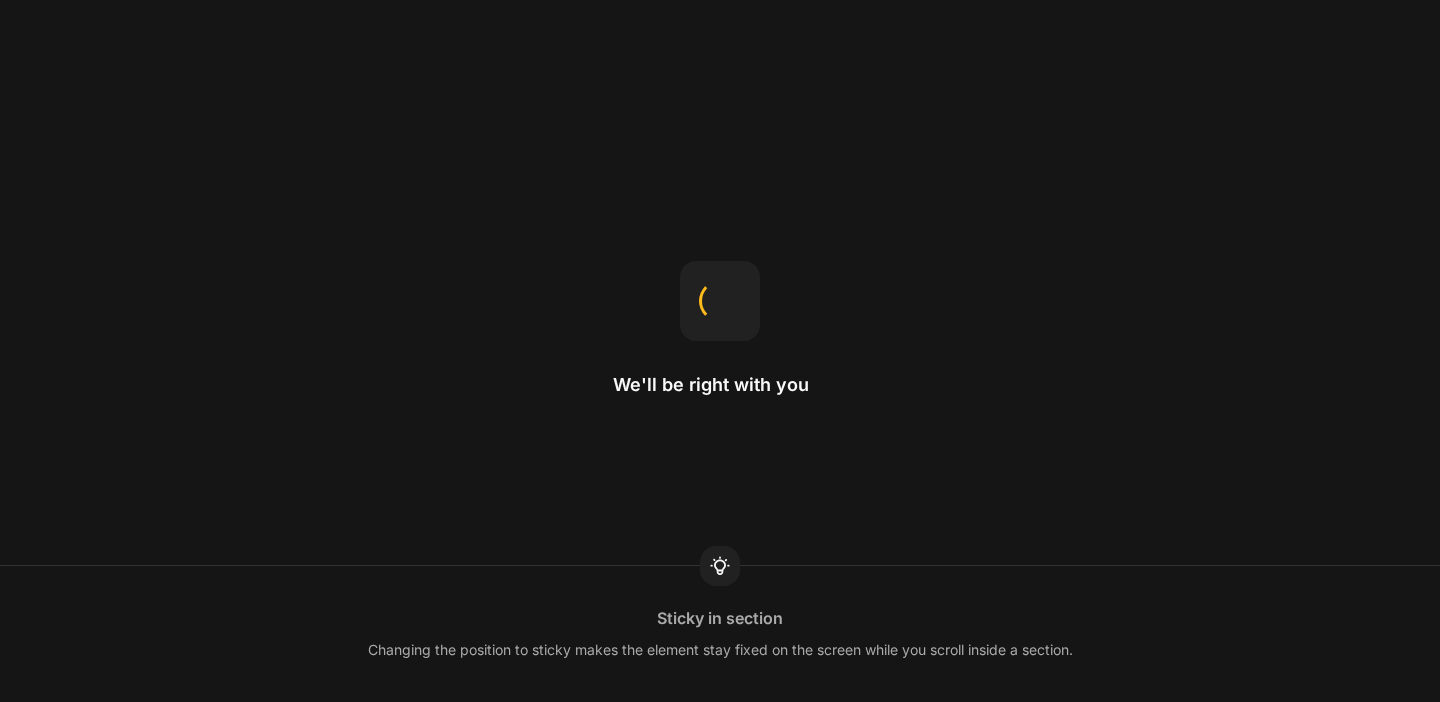 scroll, scrollTop: 0, scrollLeft: 0, axis: both 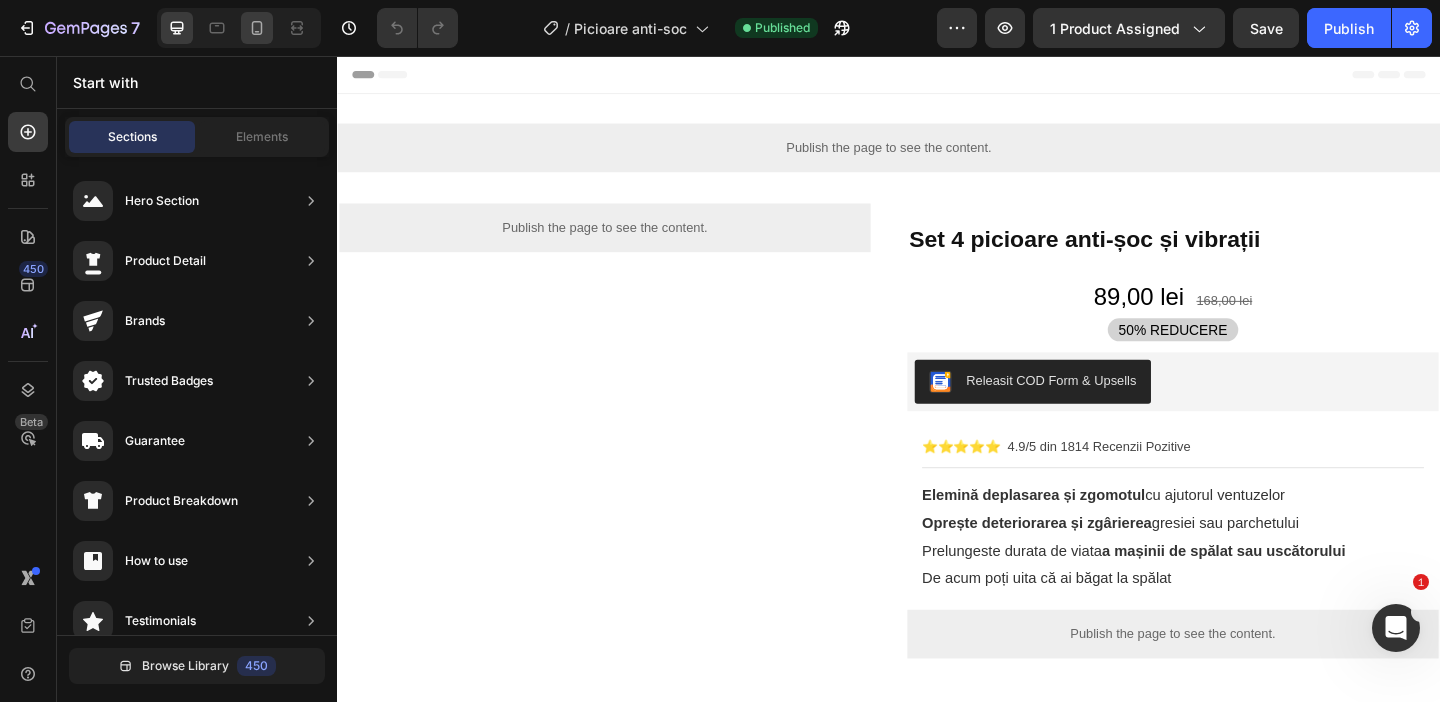 click 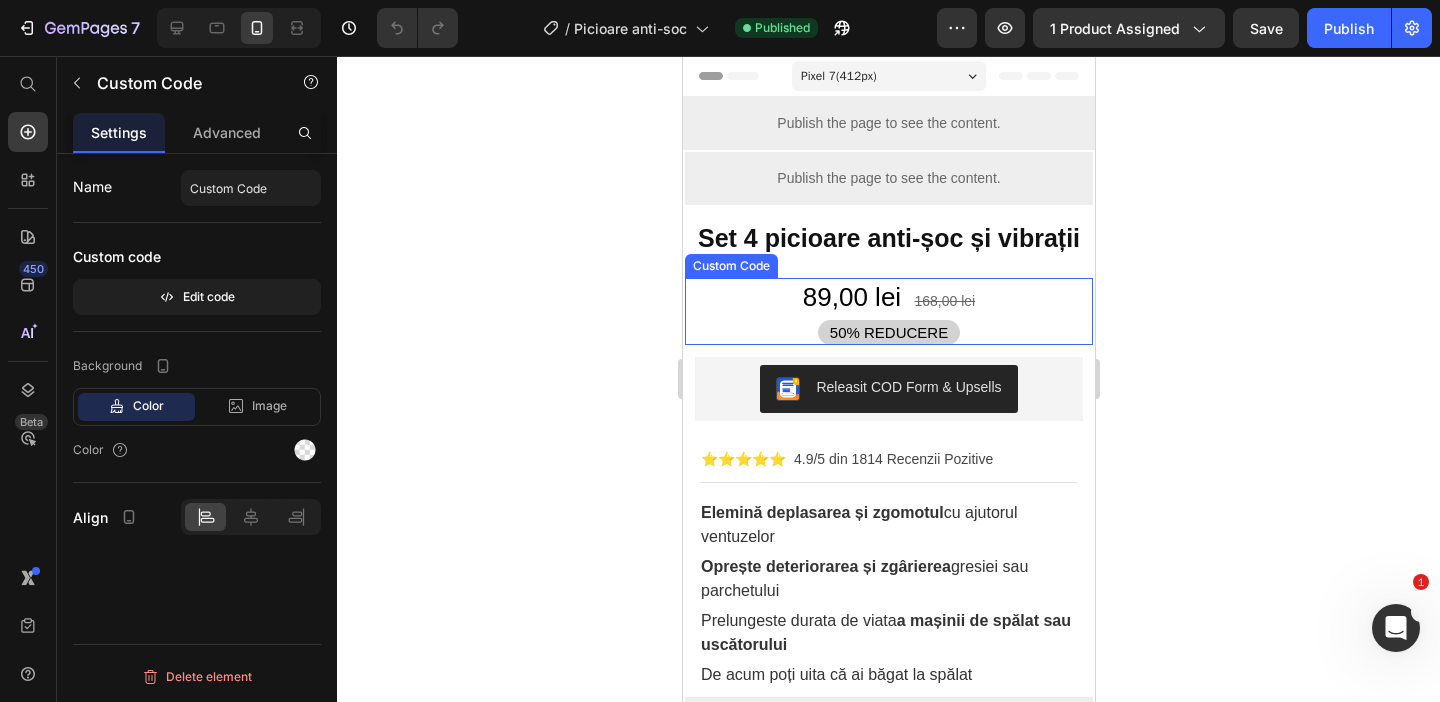 click on "89,00 lei
168,00 lei
50% REDUCERE" at bounding box center [888, 311] 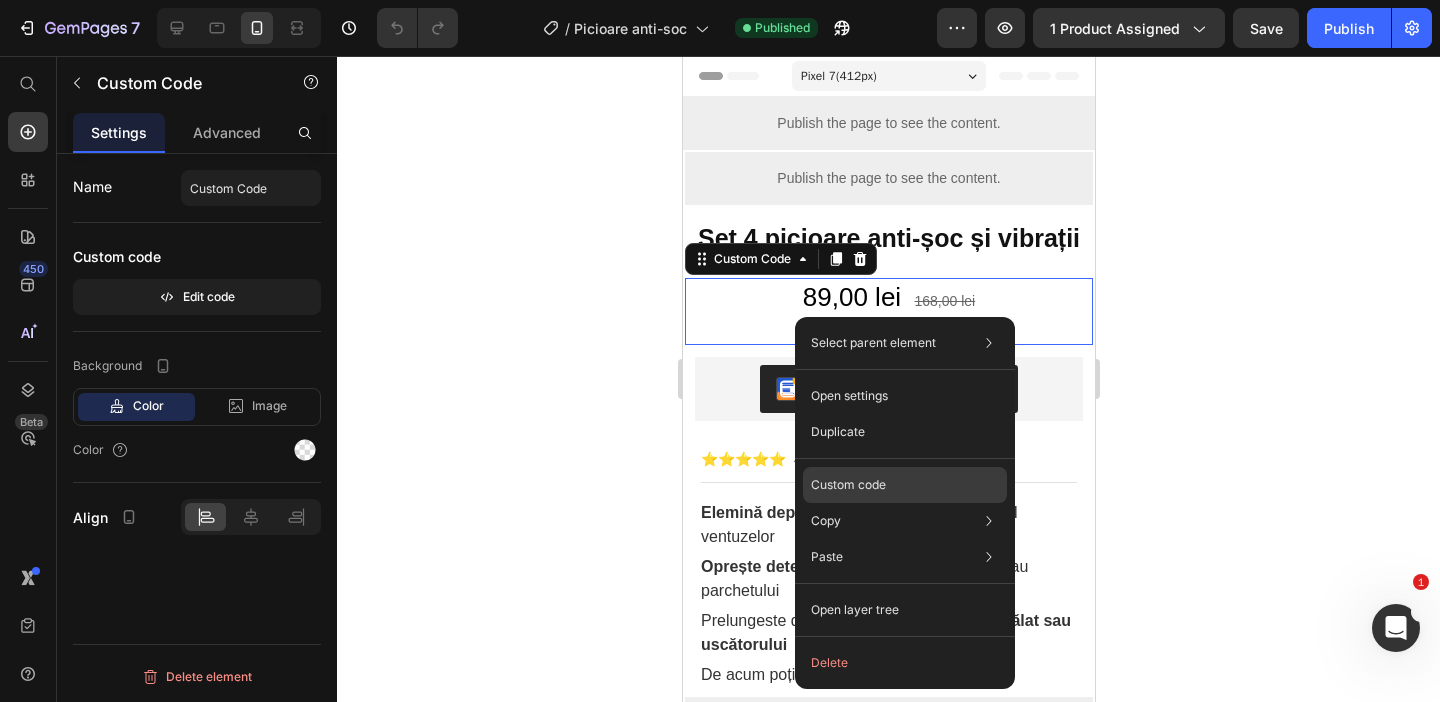 click on "Custom code" at bounding box center [848, 485] 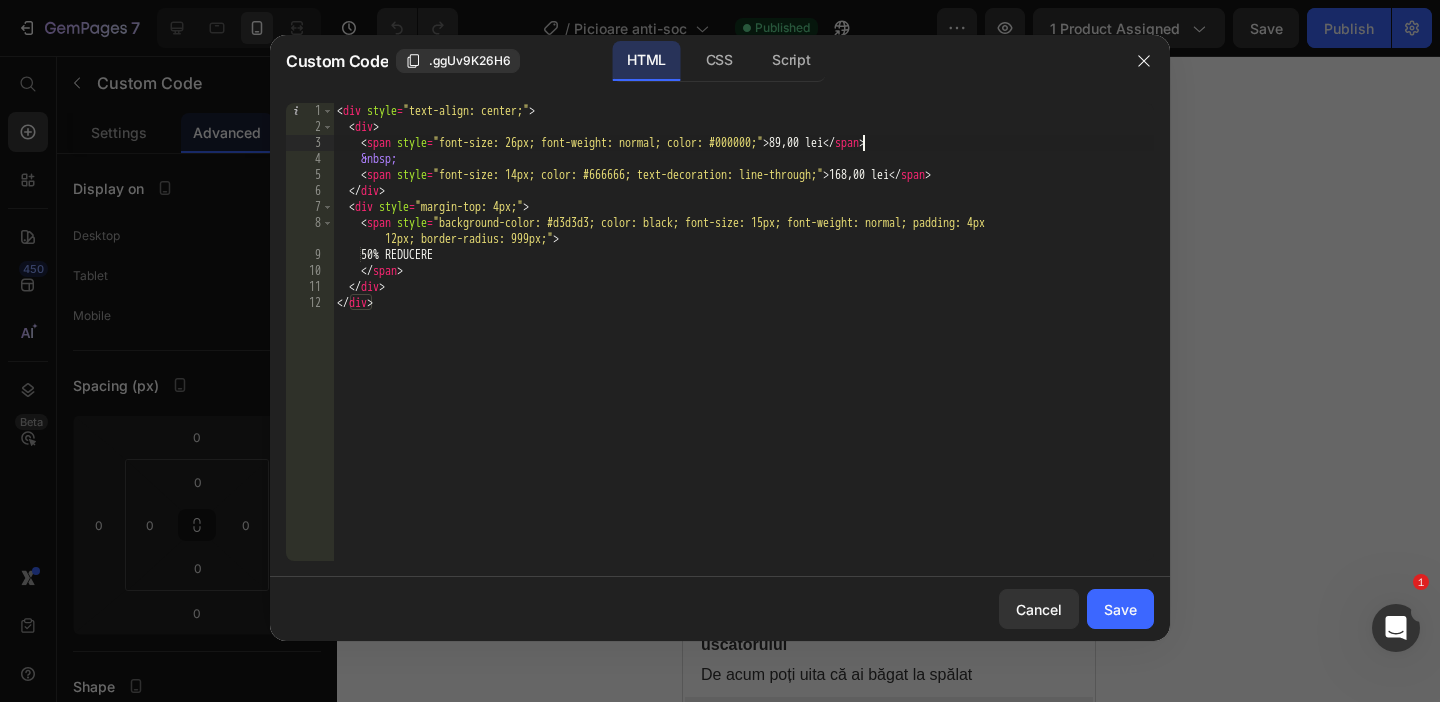 click on "< div   style = "text-align: center;" >    < div >      < span   style = "font-size: 26px; font-weight: normal; color: #000000;" > 89,00 lei </ span >      &nbsp;      < span   style = "font-size: 14px; color: #666666; text-decoration: line-through;" > 168,00 lei </ span >    </ div >    < div   style = "margin-top: 4px;" >      < span   style = "background-color: #d3d3d3; color: black; font-size: 15px; font-weight: normal; padding: 4px           12px; border-radius: 999px;" >       50% REDUCERE      </ span >    </ div > </ div >" at bounding box center (743, 348) 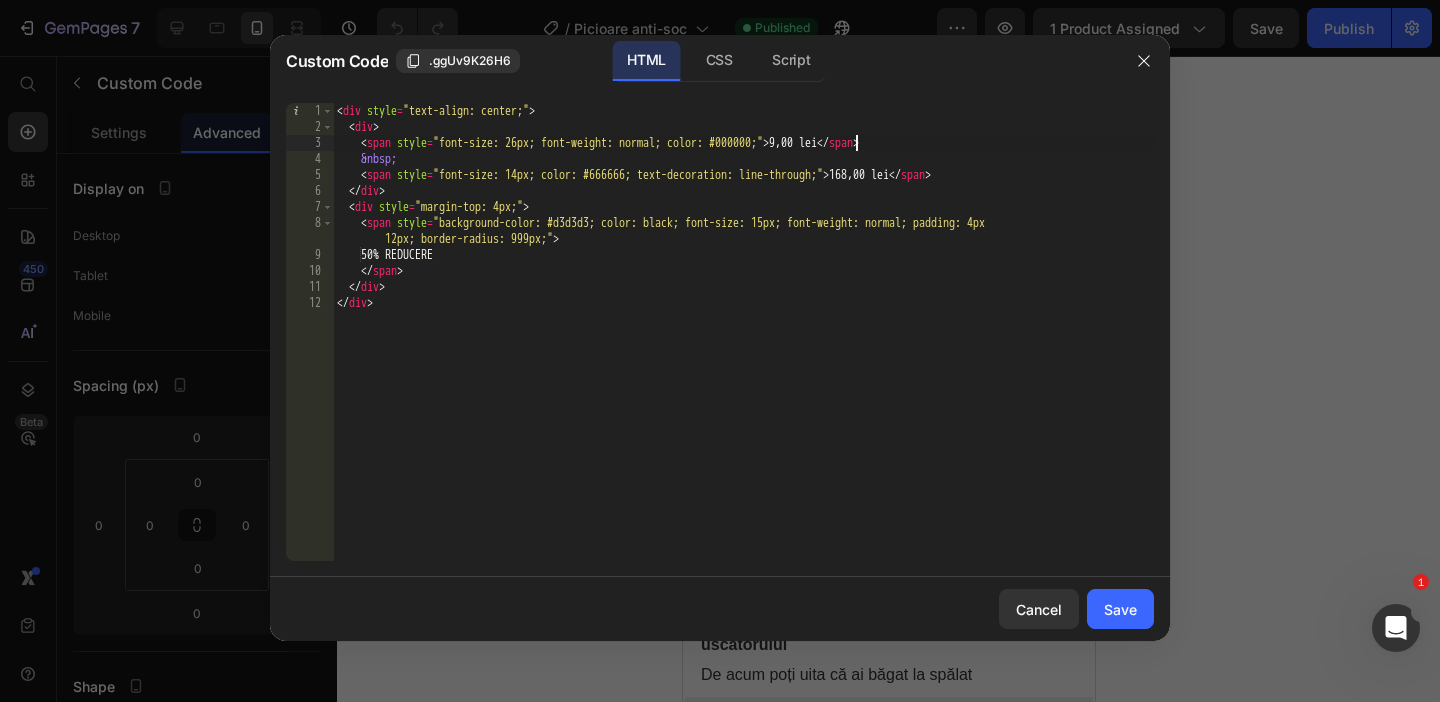 scroll, scrollTop: 0, scrollLeft: 43, axis: horizontal 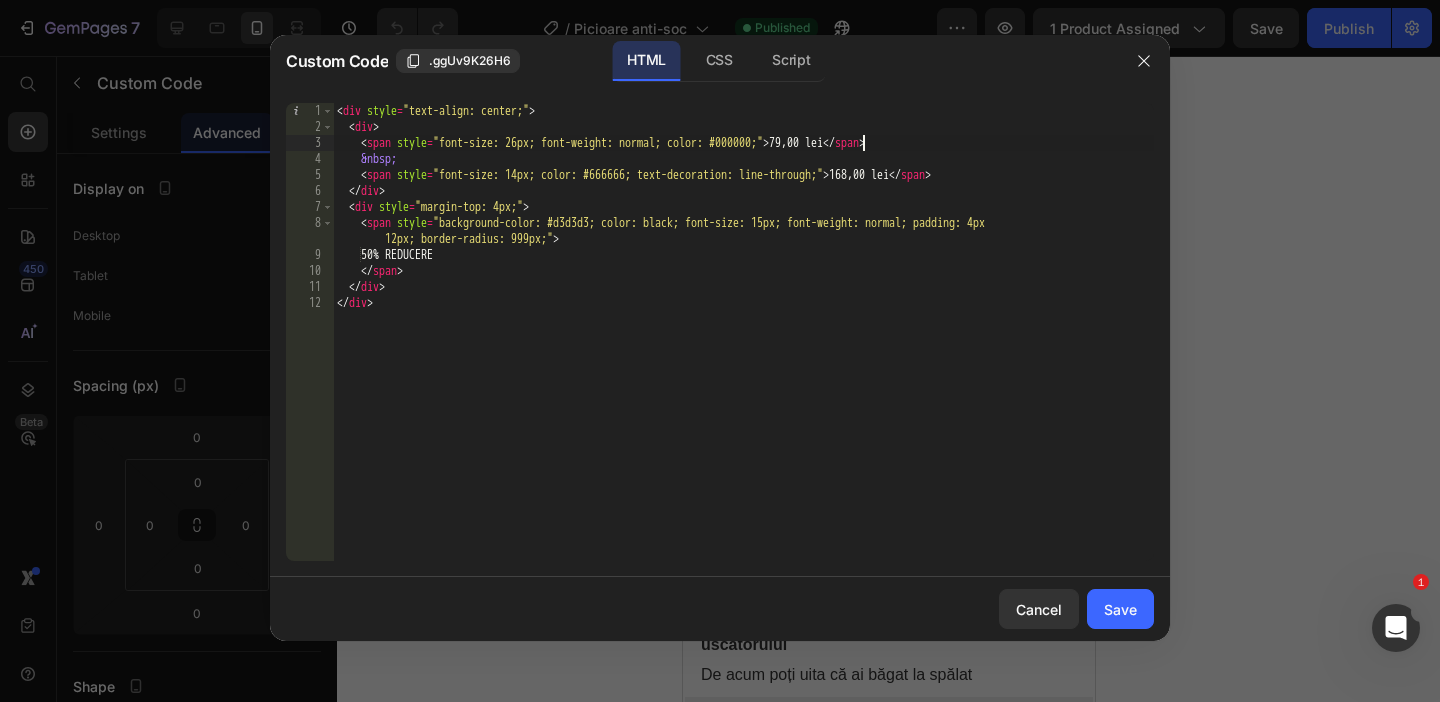 click on "< div   style = "text-align: center;" >    < div >      < span   style = "font-size: 26px; font-weight: normal; color: #000000;" > 79,00 lei </ span >      &nbsp;      < span   style = "font-size: 14px; color: #666666; text-decoration: line-through;" > 168,00 lei </ span >    </ div >    < div   style = "margin-top: 4px;" >      < span   style = "background-color: #d3d3d3; color: black; font-size: 15px; font-weight: normal; padding: 4px           12px; border-radius: 999px;" >       50% REDUCERE      </ span >    </ div > </ div >" at bounding box center (743, 348) 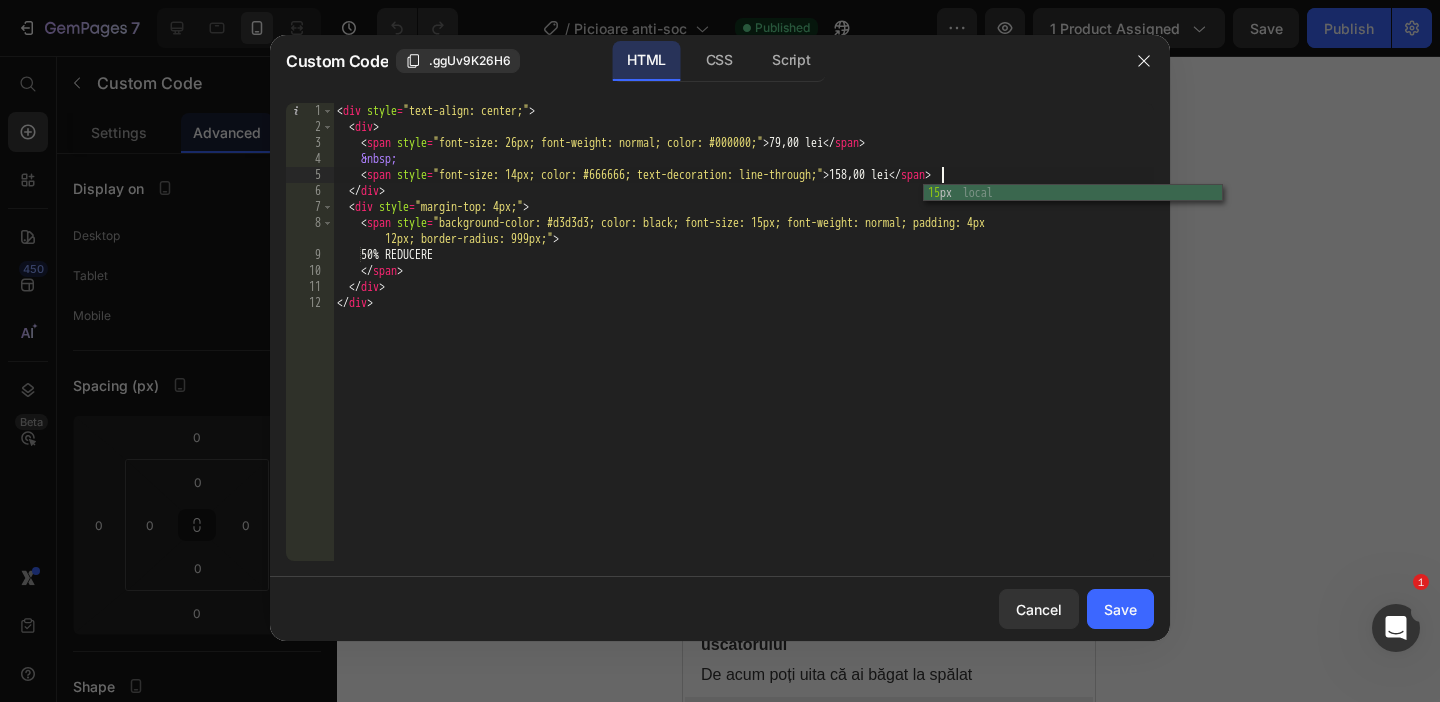 click on "< div   style = "text-align: center;" >    < div >      < span   style = "font-size: 26px; font-weight: normal; color: #000000;" > 79,00 lei </ span >      &nbsp;      < span   style = "font-size: 14px; color: #666666; text-decoration: line-through;" > 158,00 lei </ span >    </ div >    < div   style = "margin-top: 4px;" >      < span   style = "background-color: #d3d3d3; color: black; font-size: 15px; font-weight: normal; padding: 4px           12px; border-radius: 999px;" >       50% REDUCERE      </ span >    </ div > </ div >" at bounding box center (743, 348) 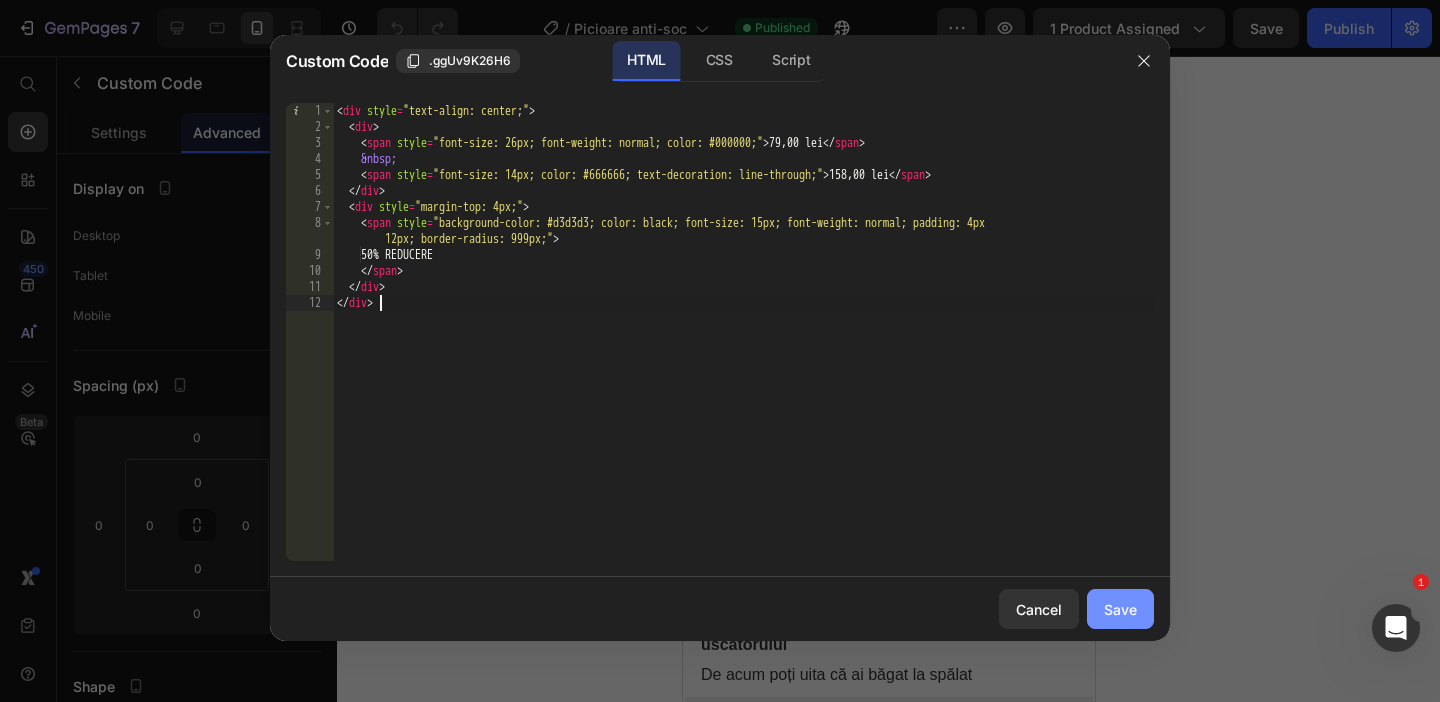 type on "</div>" 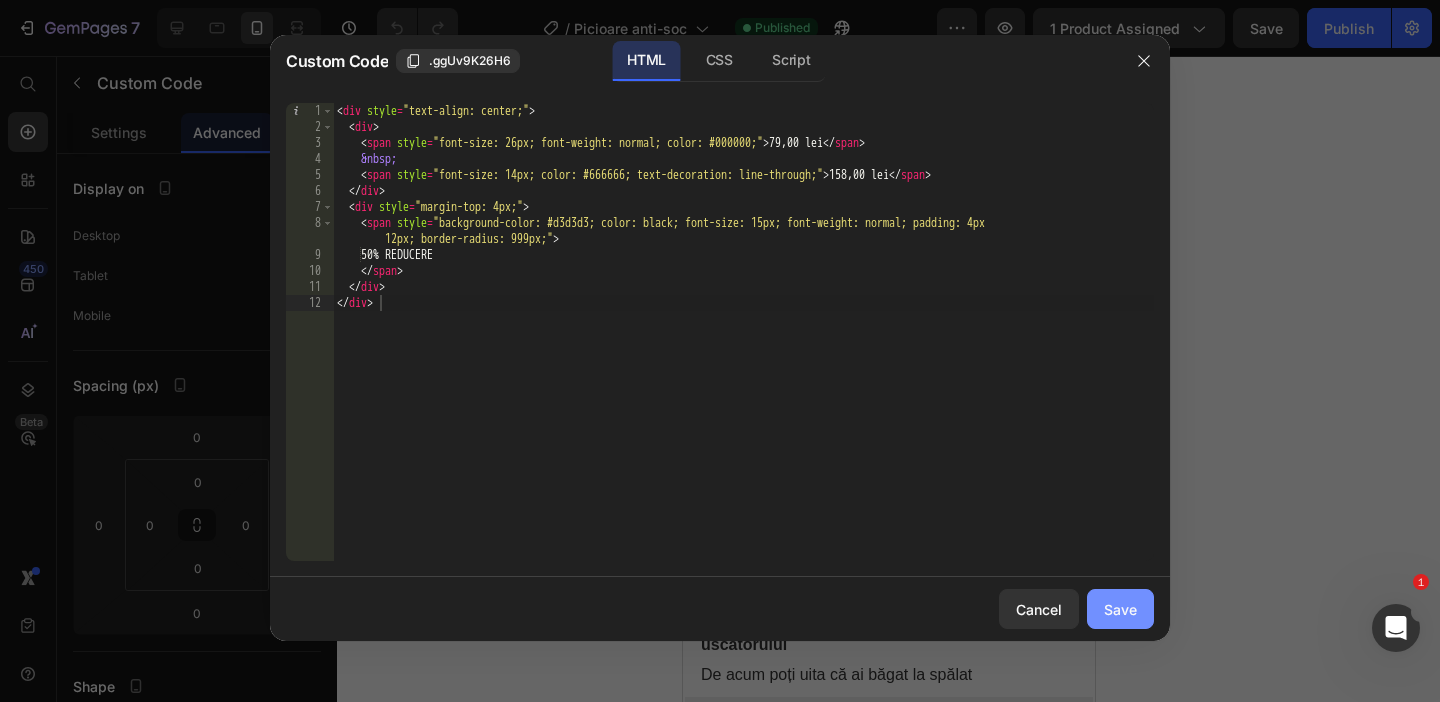 click on "Save" at bounding box center [1120, 609] 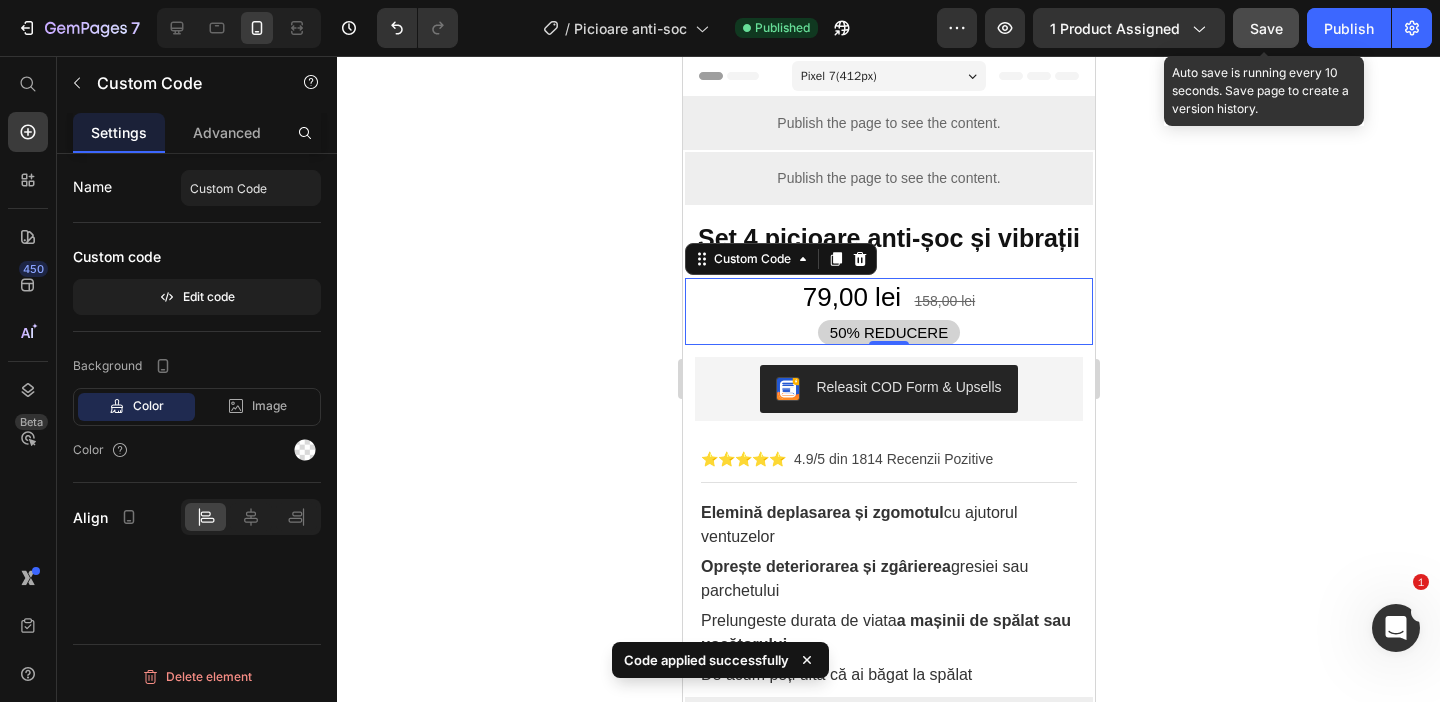 click on "Save" 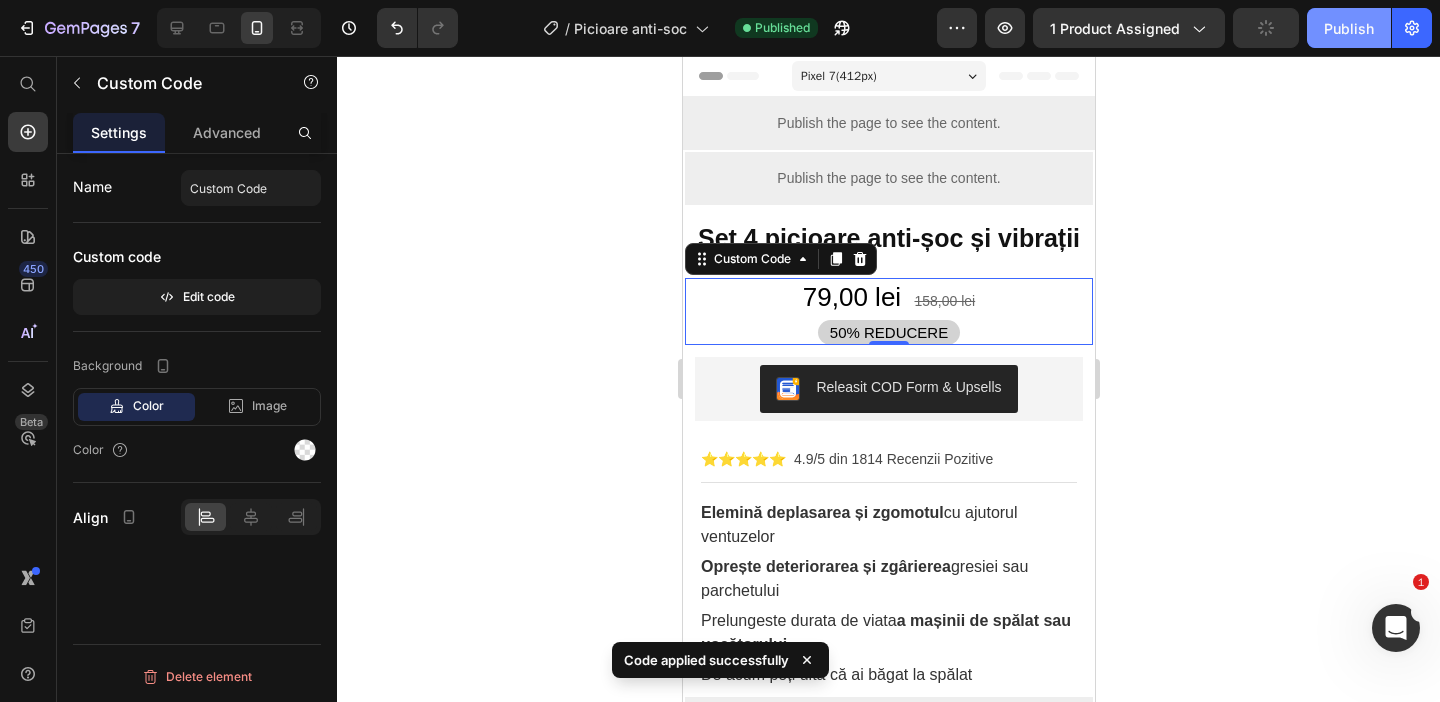 click on "Publish" 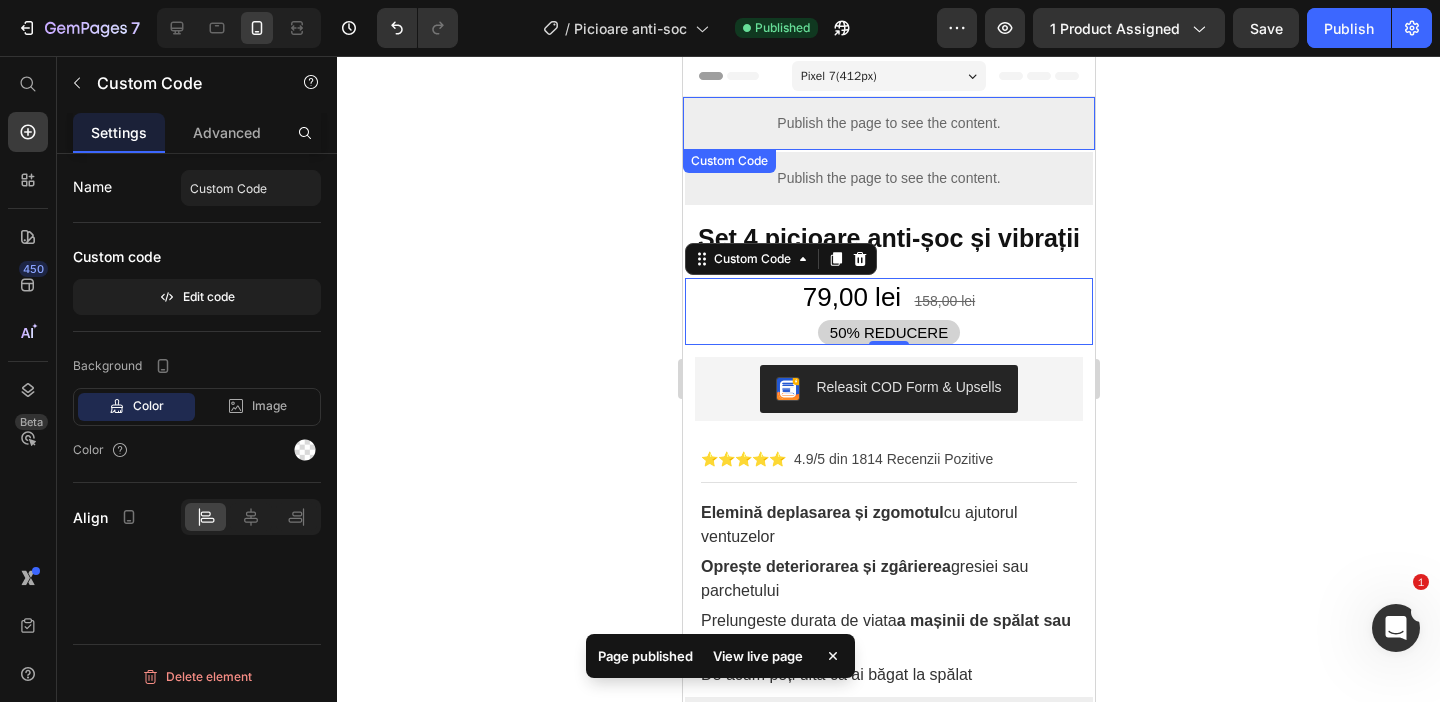 click 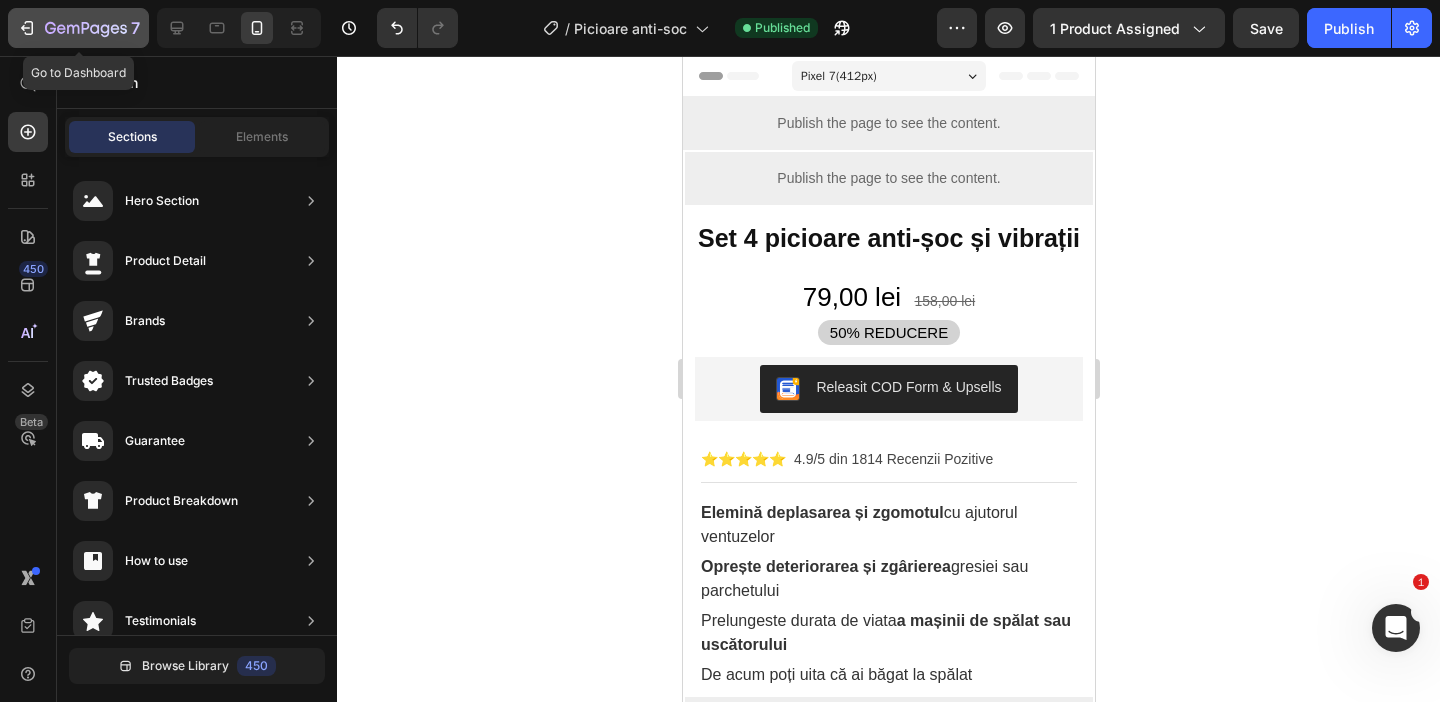 click 